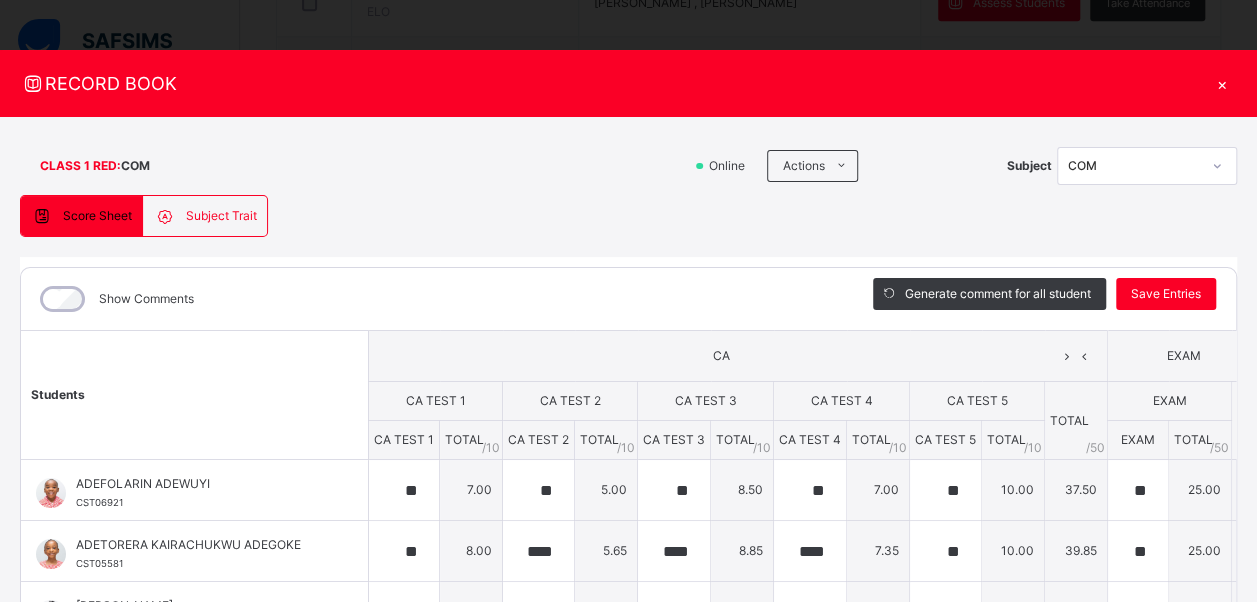 scroll, scrollTop: 1273, scrollLeft: 0, axis: vertical 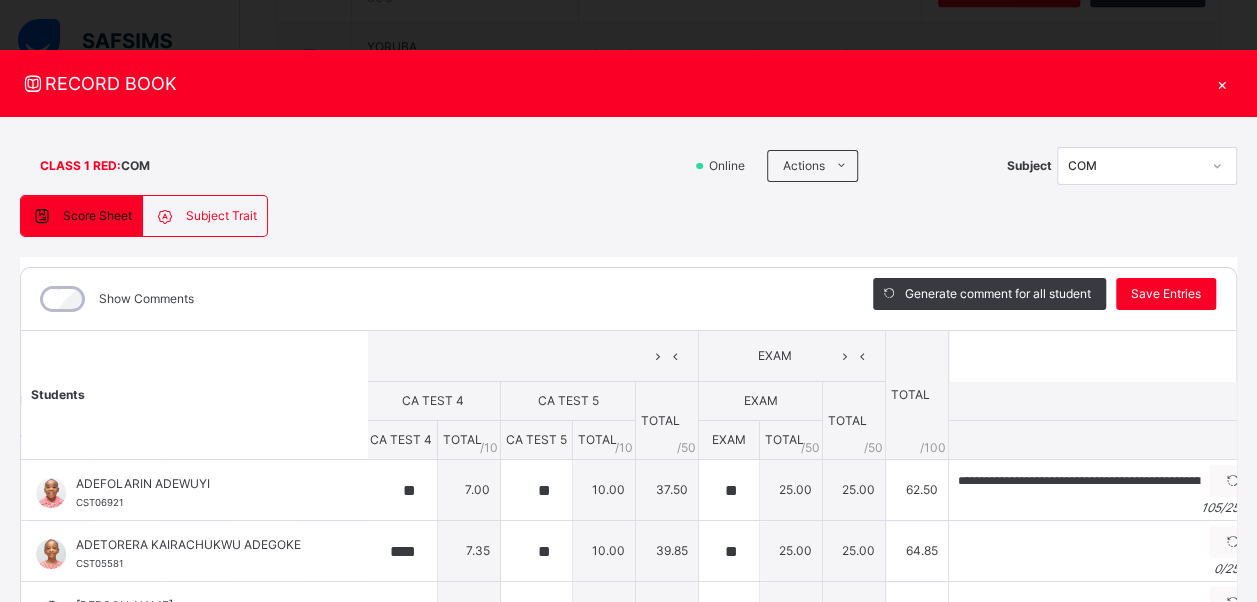 click on "×" at bounding box center [1222, 83] 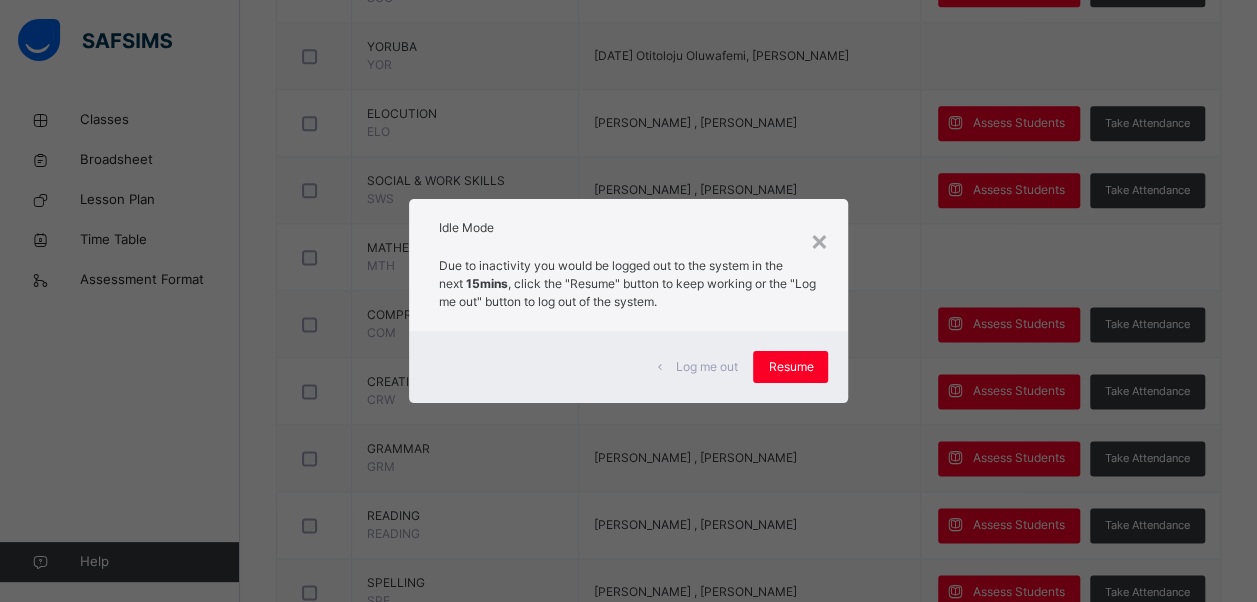 click on "Log me out" at bounding box center (706, 367) 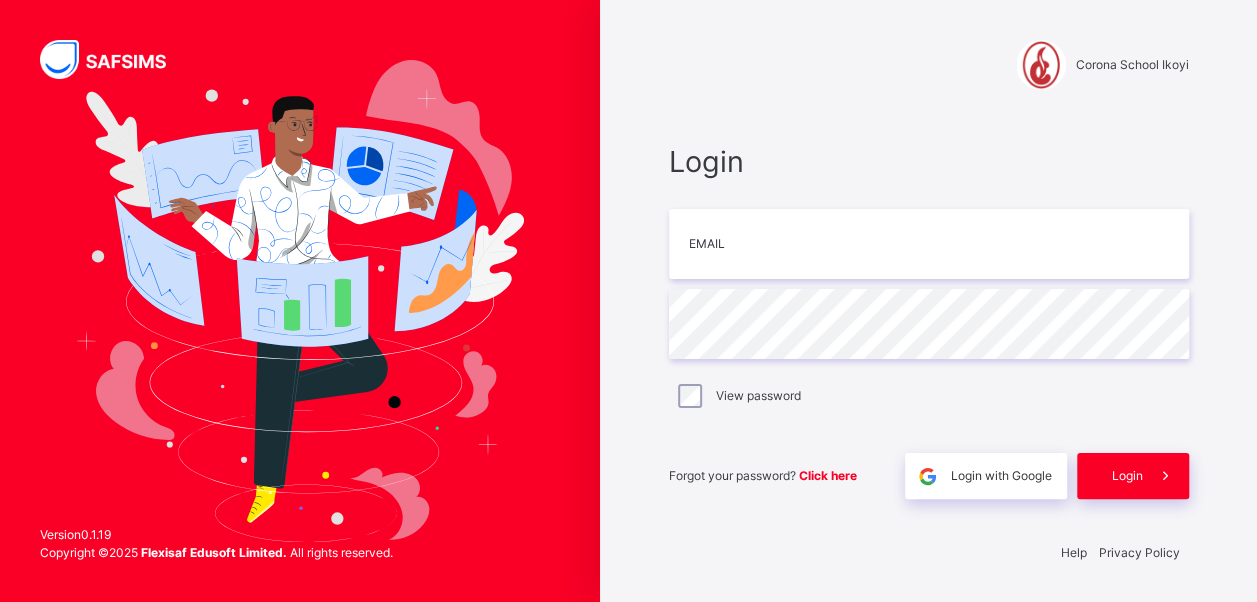 scroll, scrollTop: 0, scrollLeft: 0, axis: both 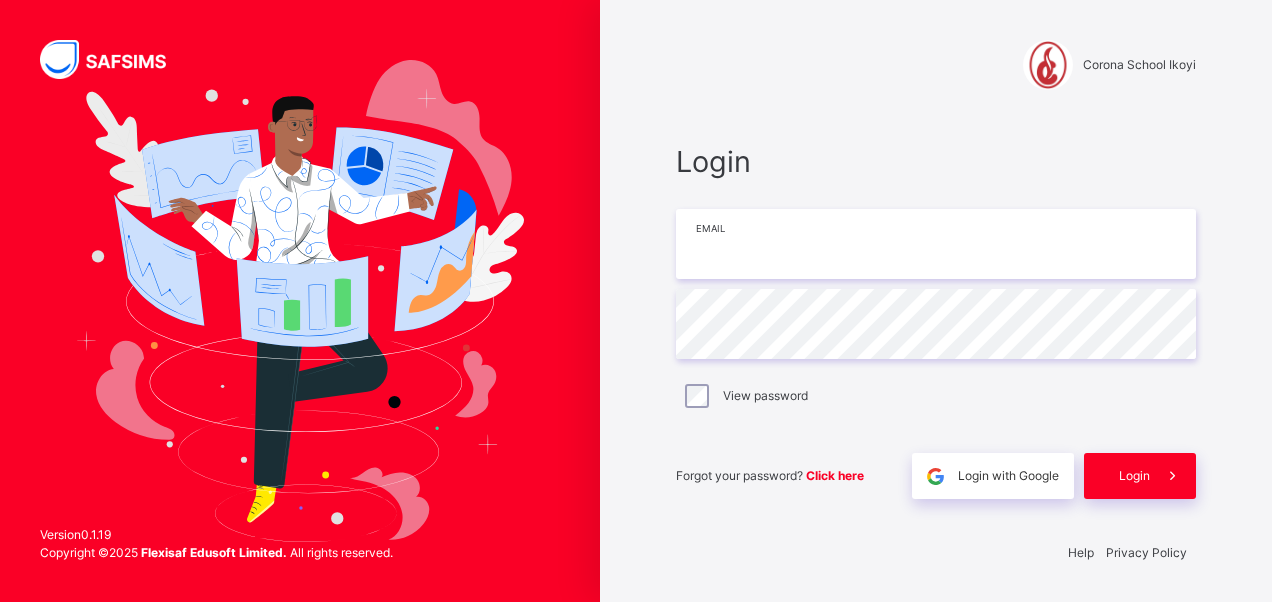 type on "**********" 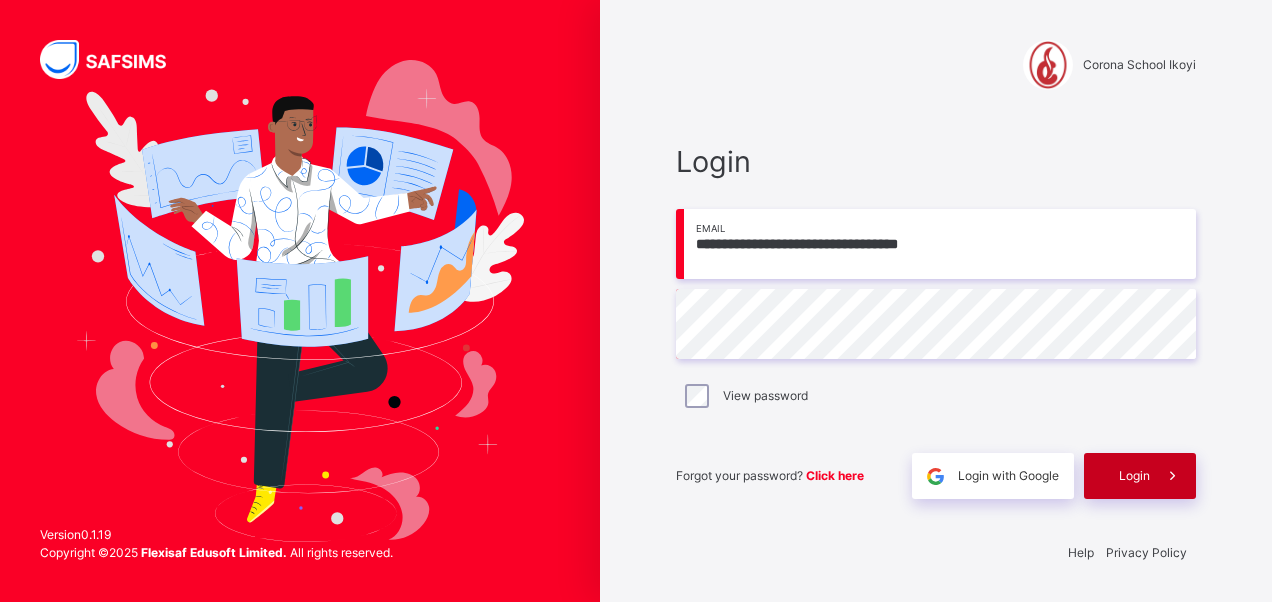 click on "Login" at bounding box center [1140, 476] 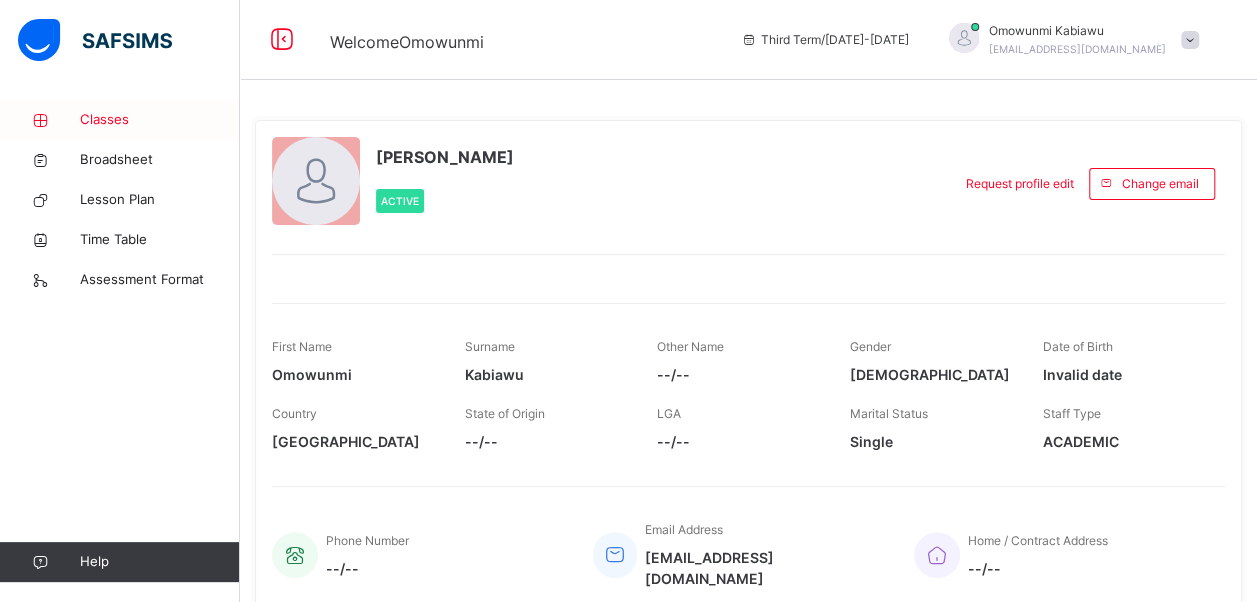 click on "Classes" at bounding box center (160, 120) 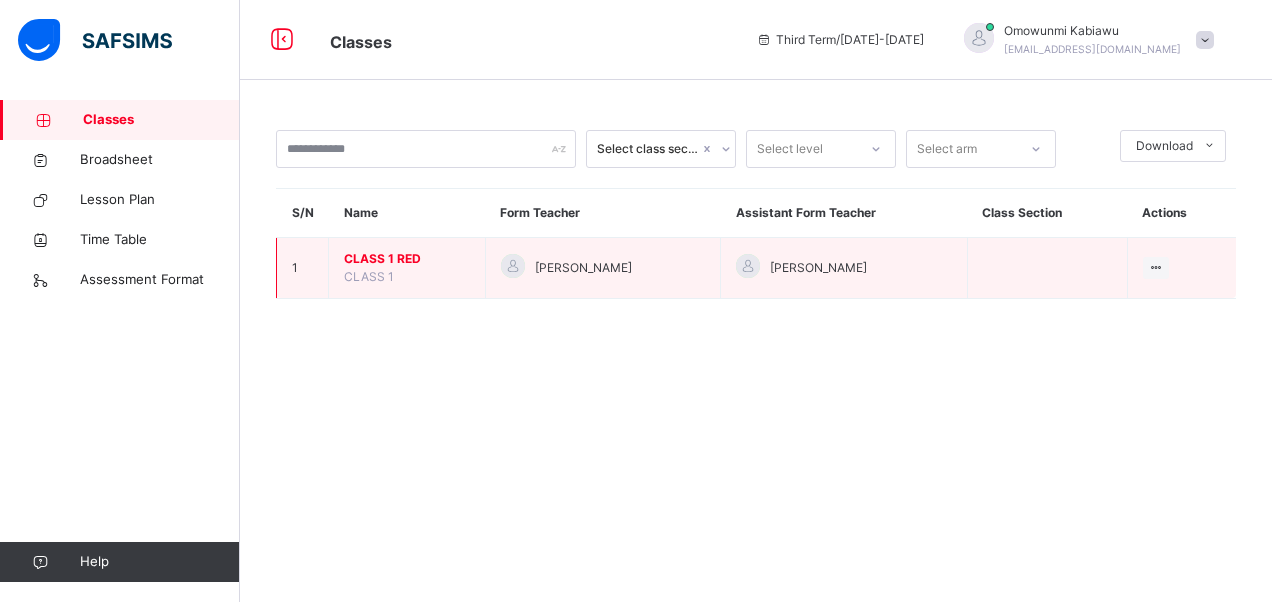 click on "CLASS 1   RED   CLASS 1" at bounding box center (407, 268) 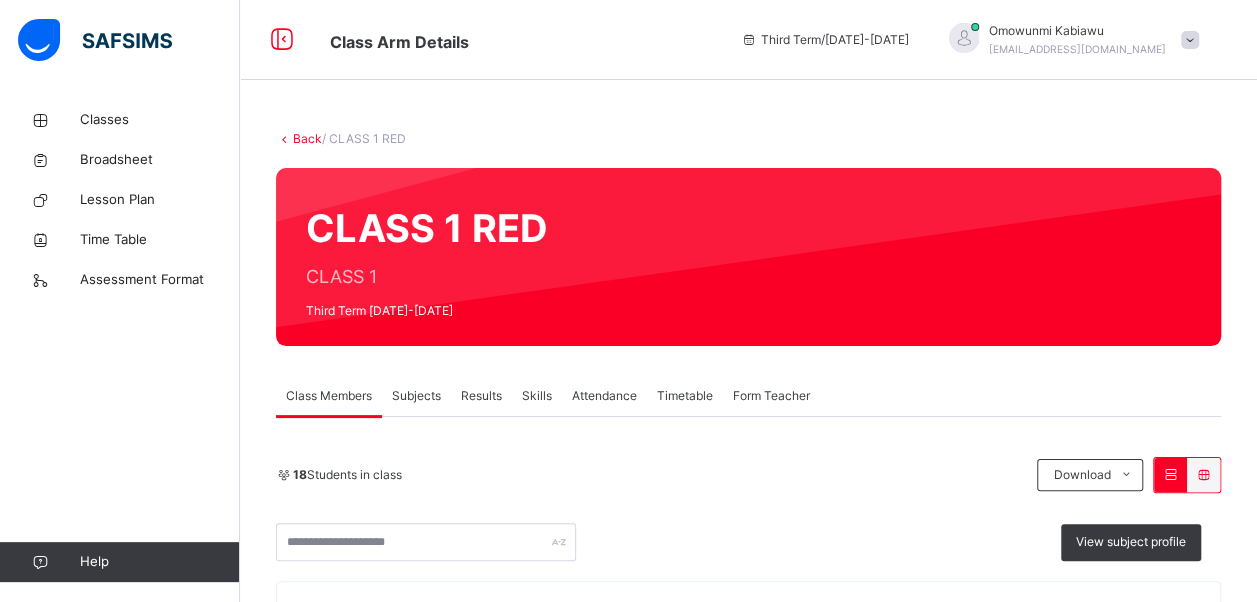 click on "Subjects" at bounding box center (416, 396) 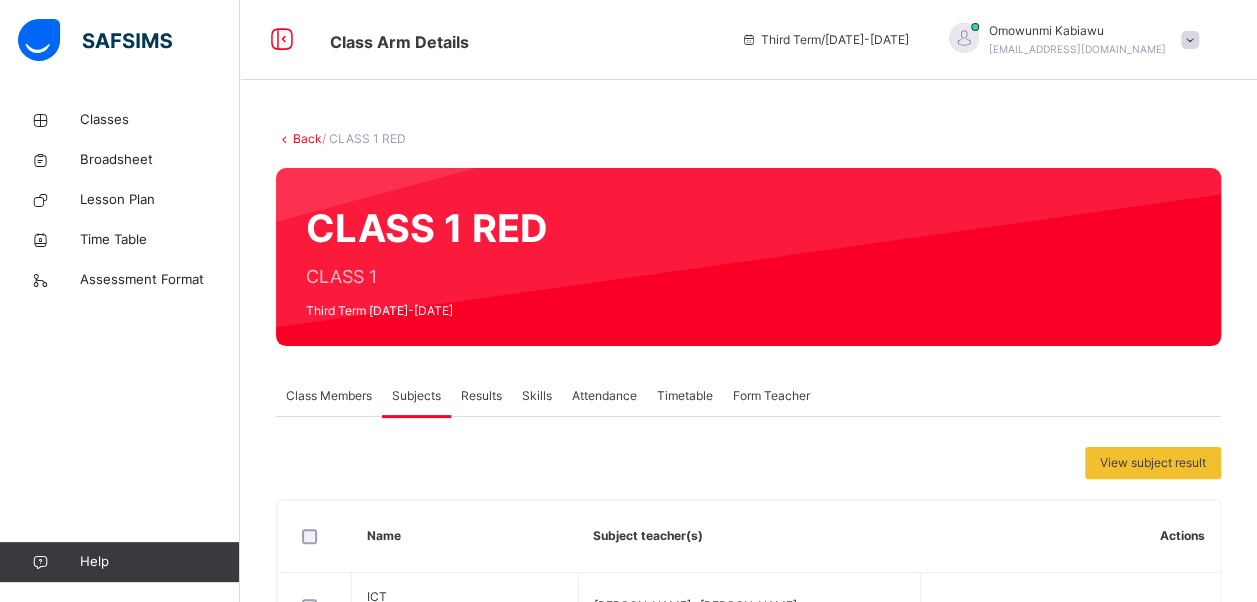 click on "View subject result" at bounding box center [748, 463] 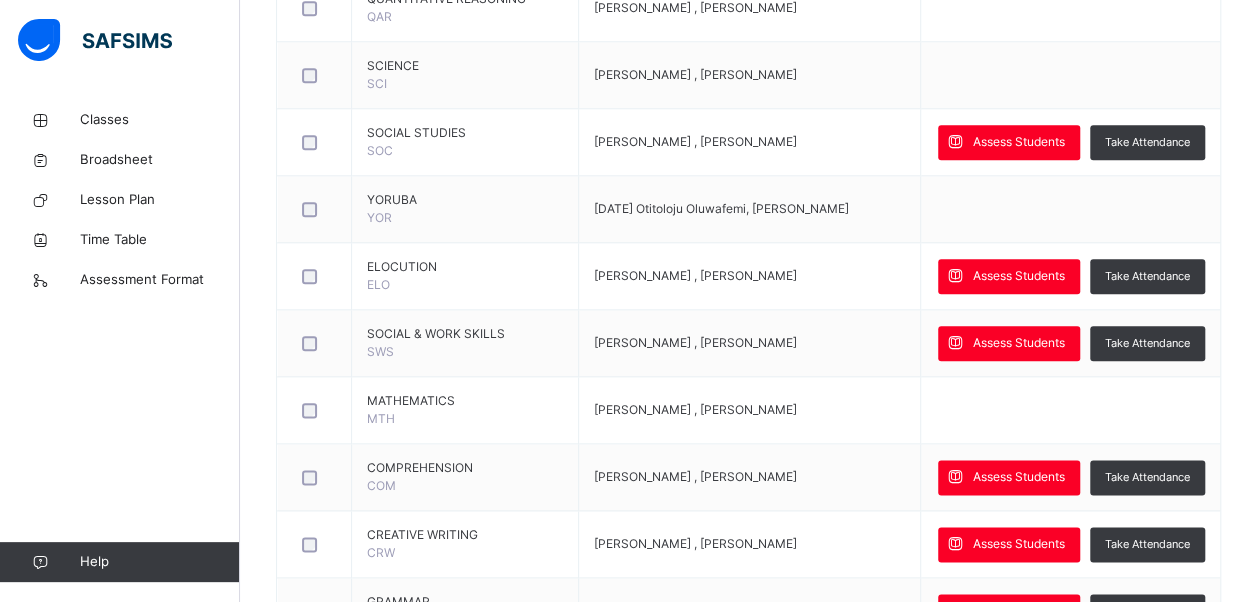 scroll, scrollTop: 1040, scrollLeft: 0, axis: vertical 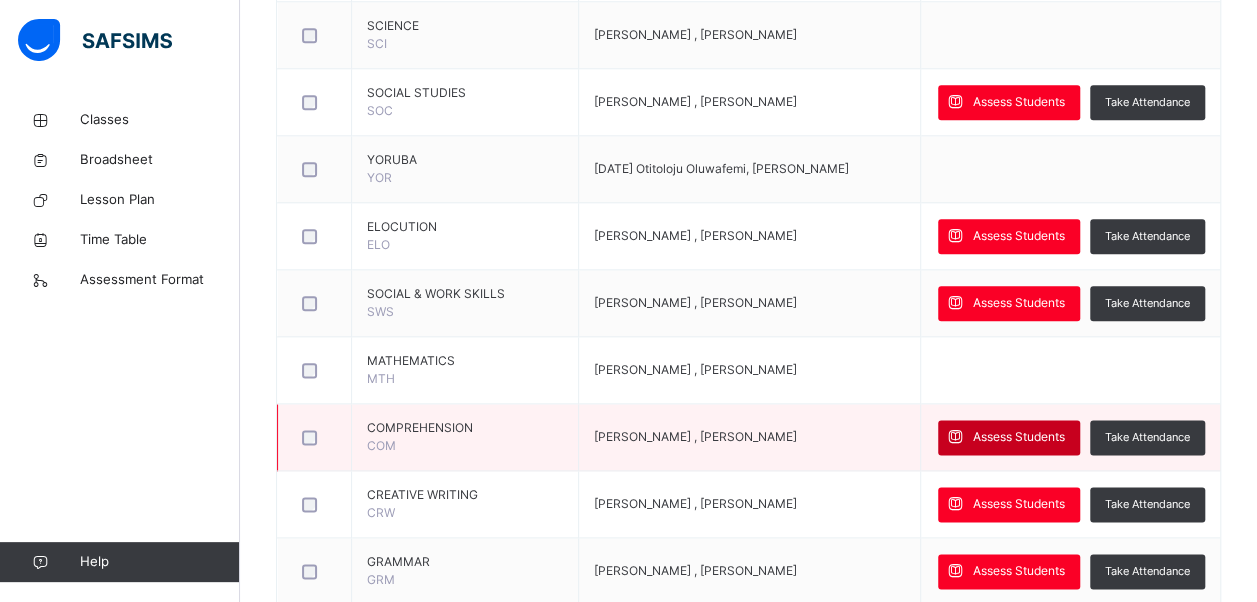 click at bounding box center (955, 437) 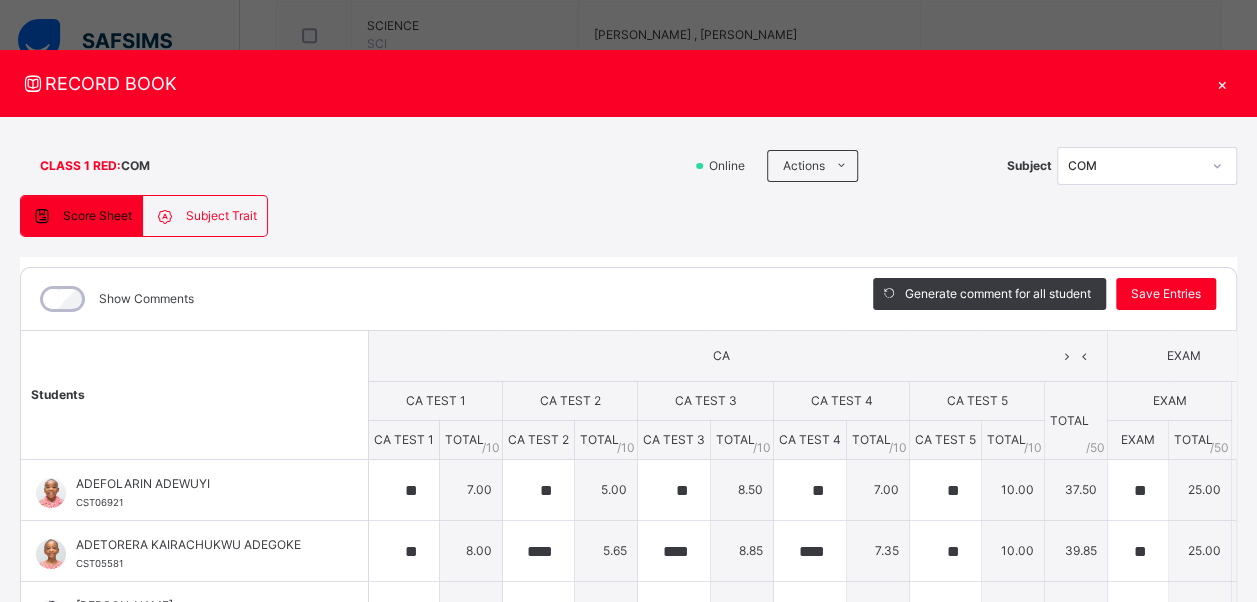 click on "**********" at bounding box center (628, 549) 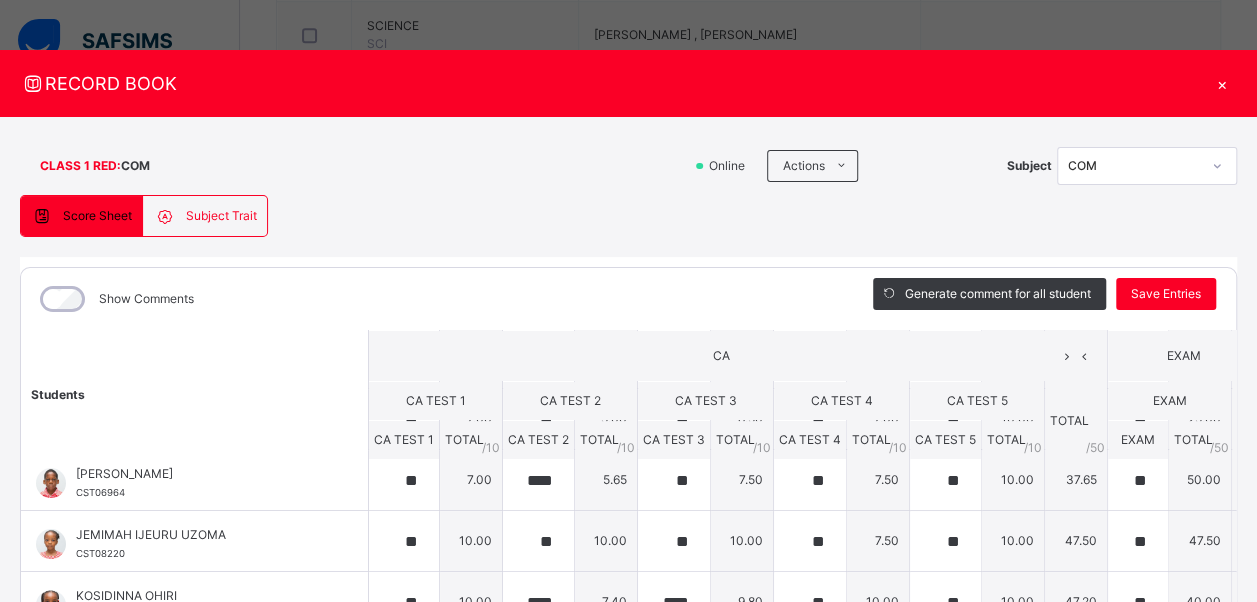 scroll, scrollTop: 264, scrollLeft: 0, axis: vertical 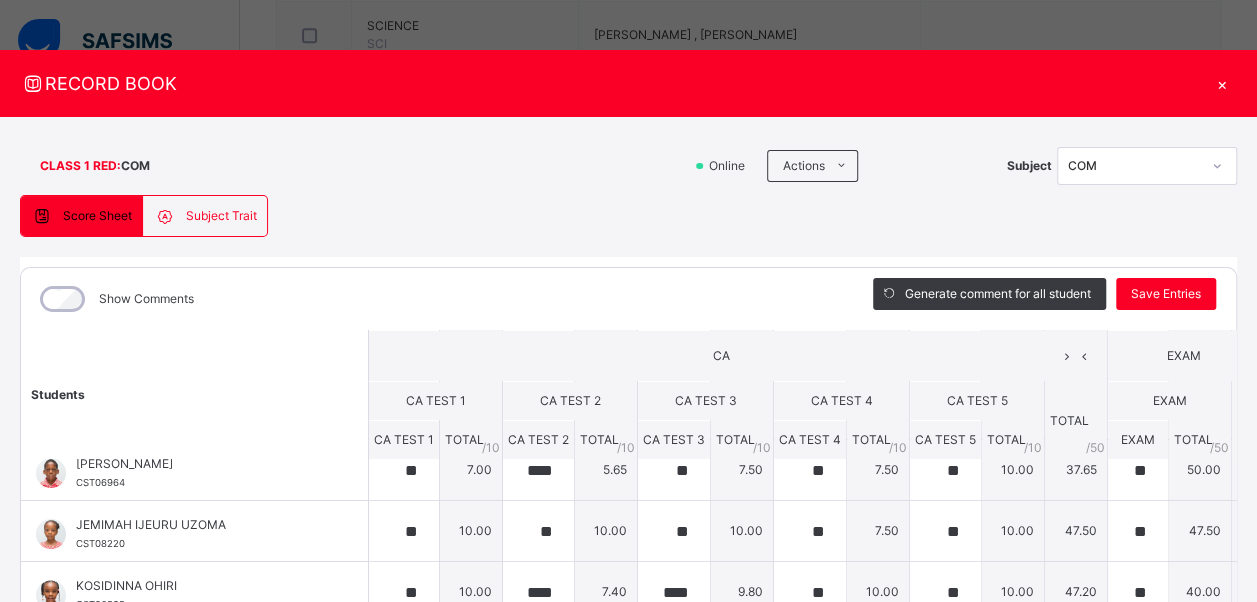 click on "Show Comments" at bounding box center [432, 299] 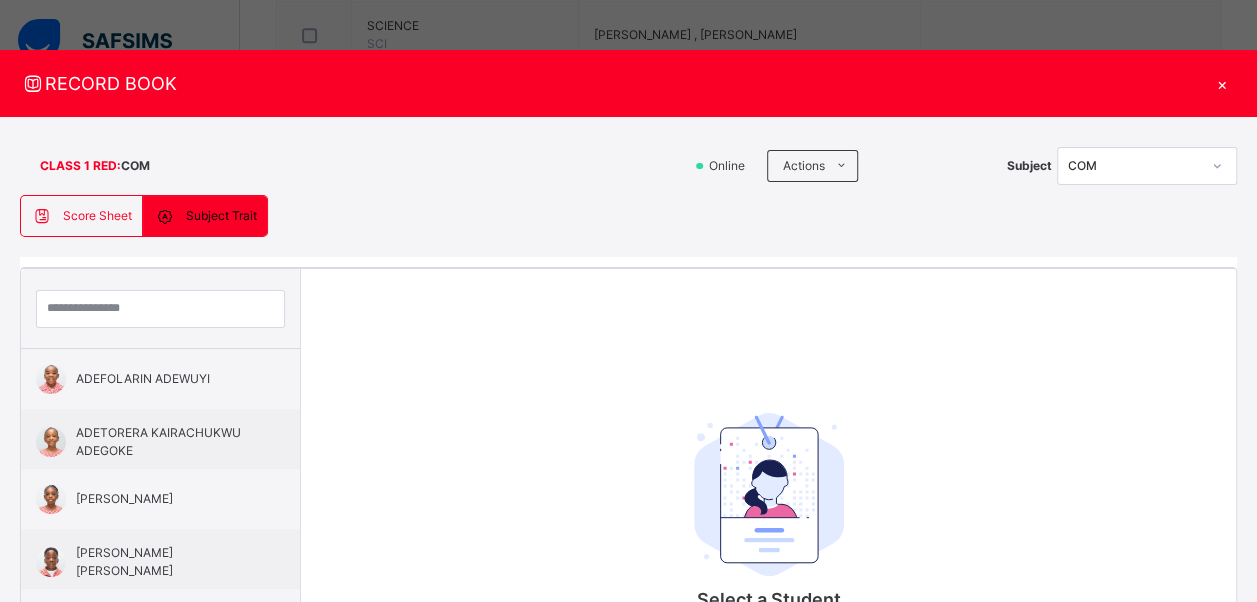 click at bounding box center (42, 216) 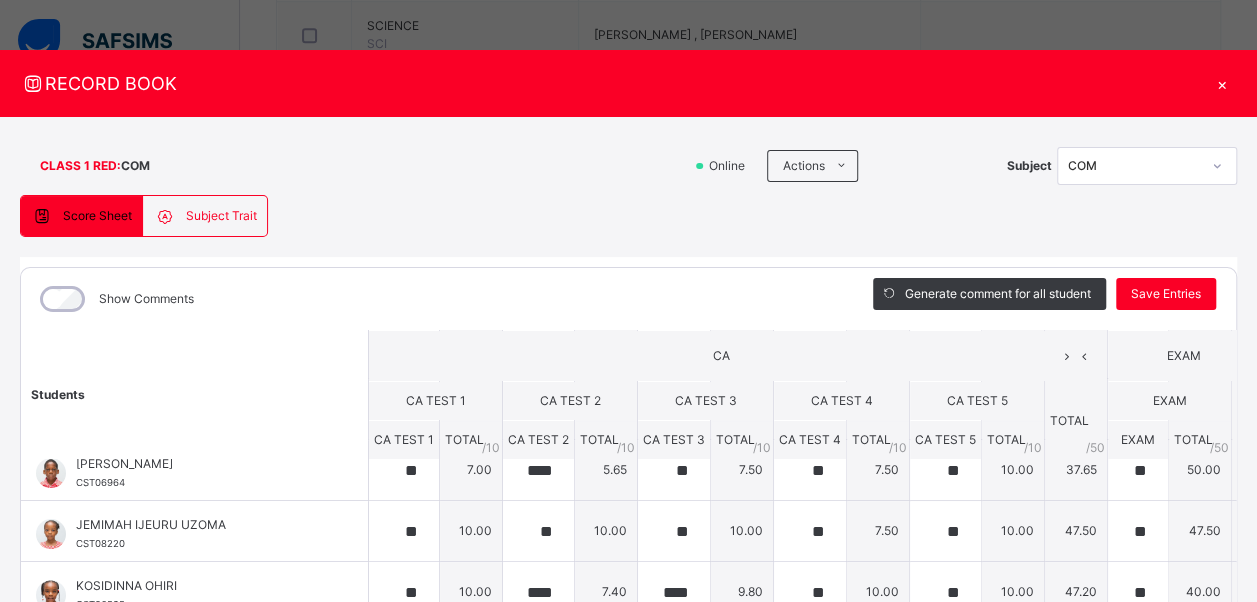 click on "Show Comments" at bounding box center (432, 299) 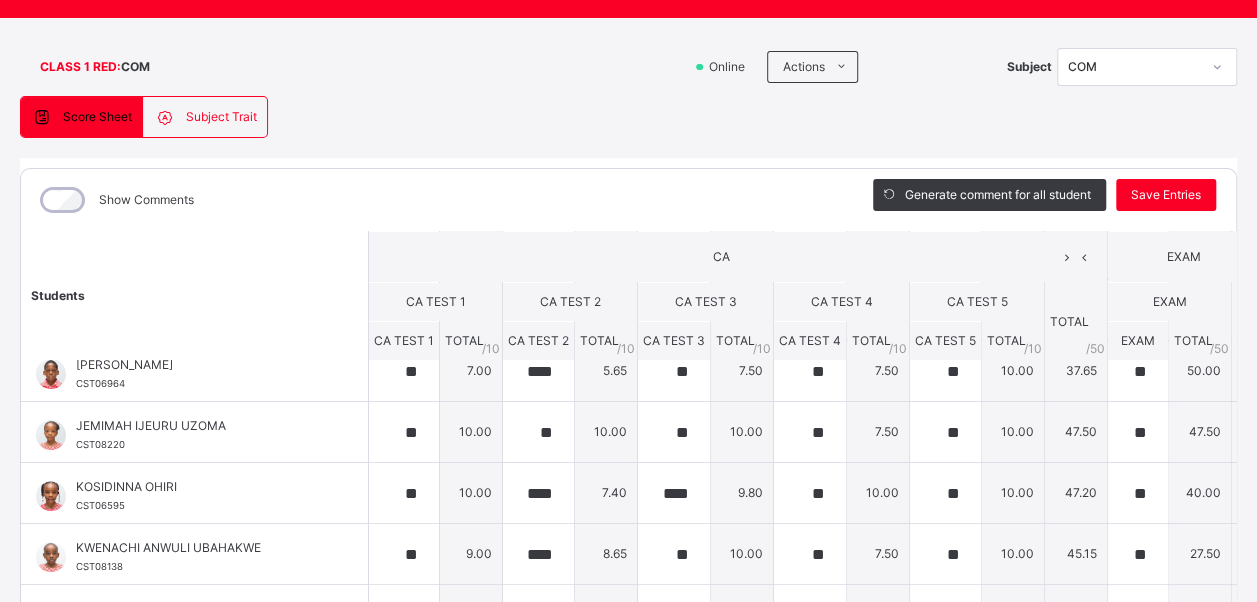 scroll, scrollTop: 271, scrollLeft: 0, axis: vertical 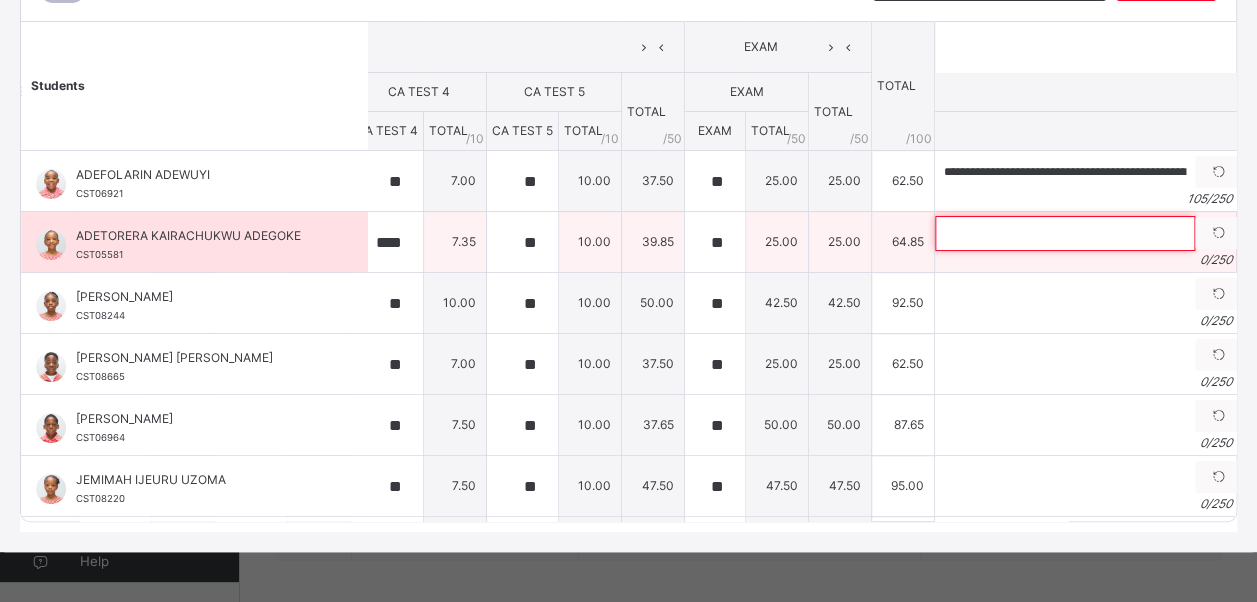 click at bounding box center [1065, 233] 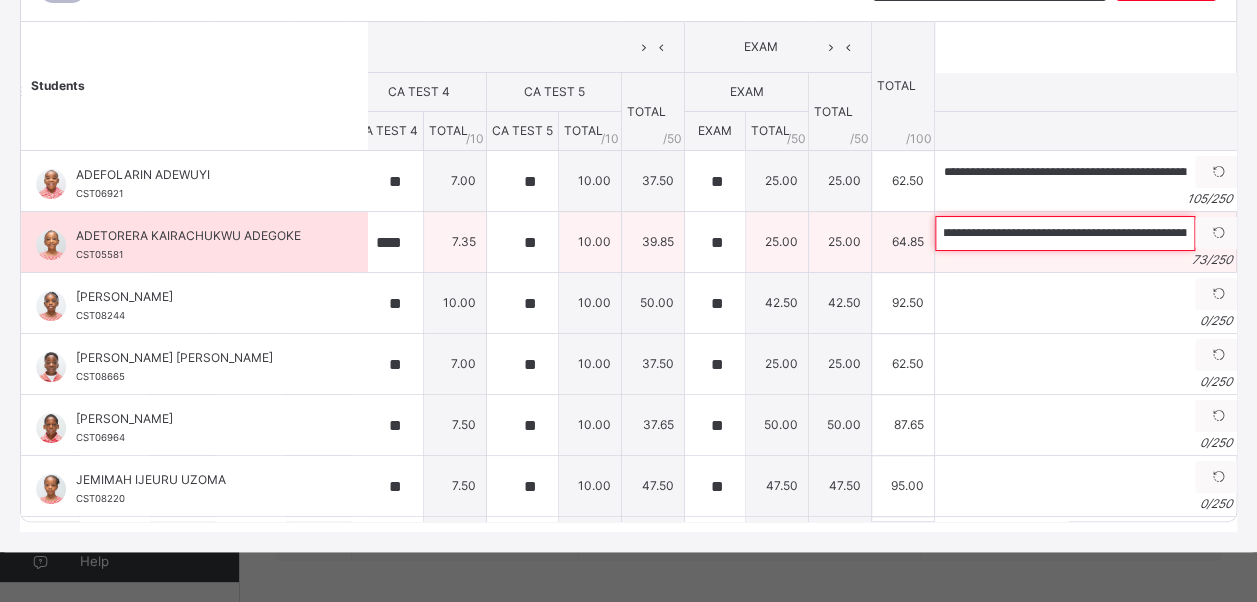 scroll, scrollTop: 0, scrollLeft: 0, axis: both 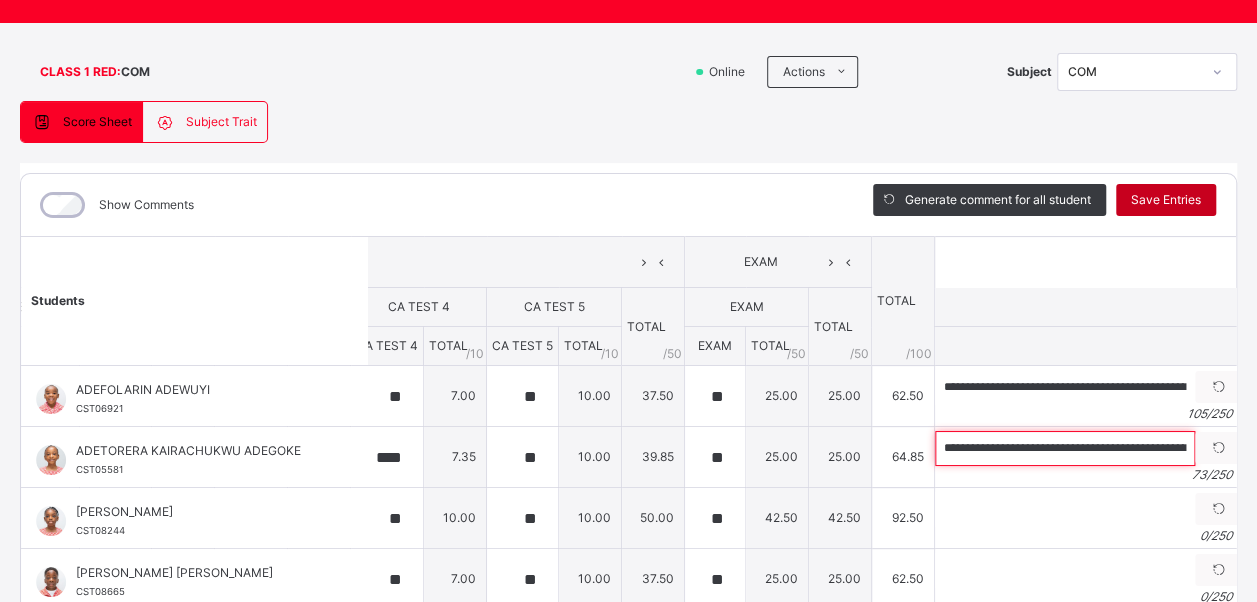 type on "**********" 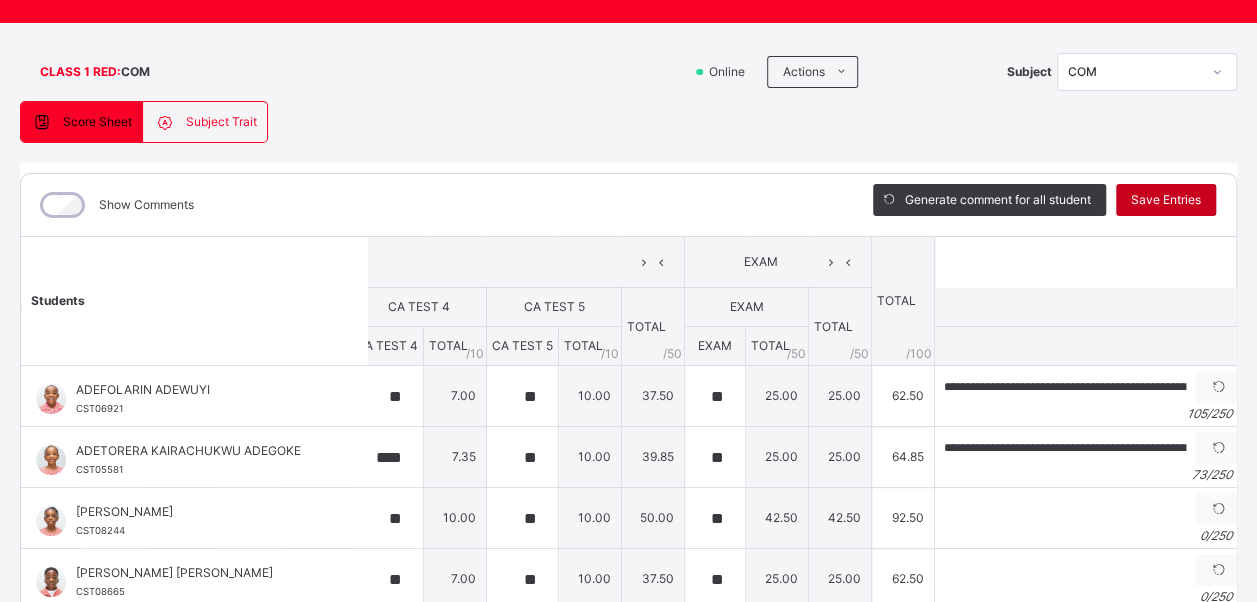 click on "Save Entries" at bounding box center [1166, 200] 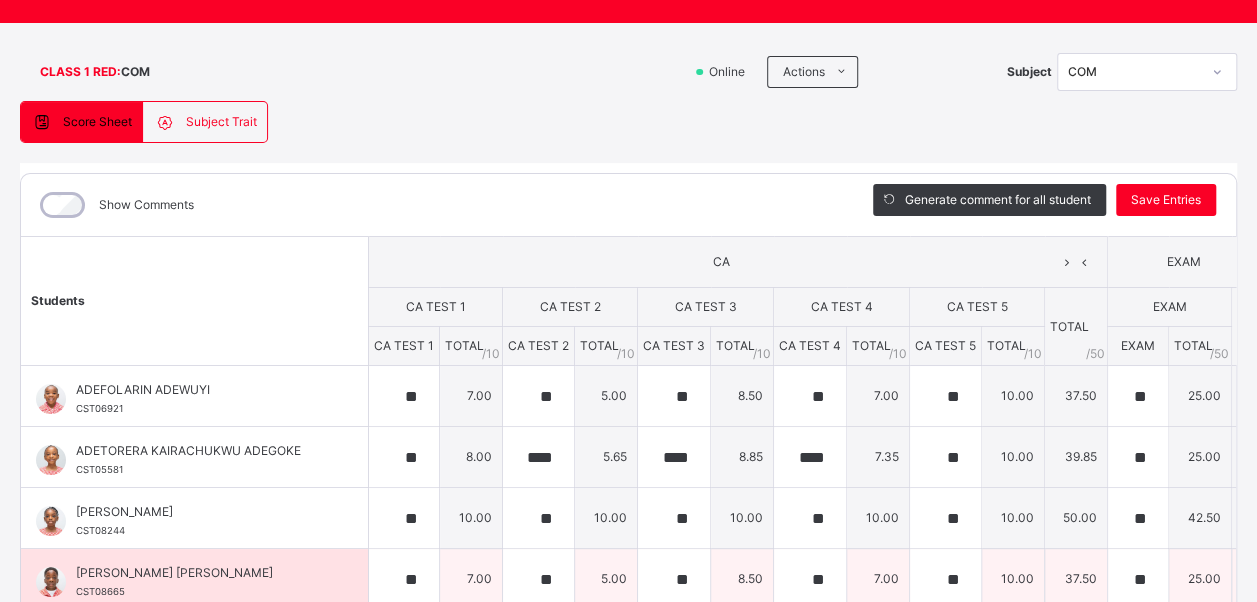 scroll, scrollTop: 94, scrollLeft: 25, axis: both 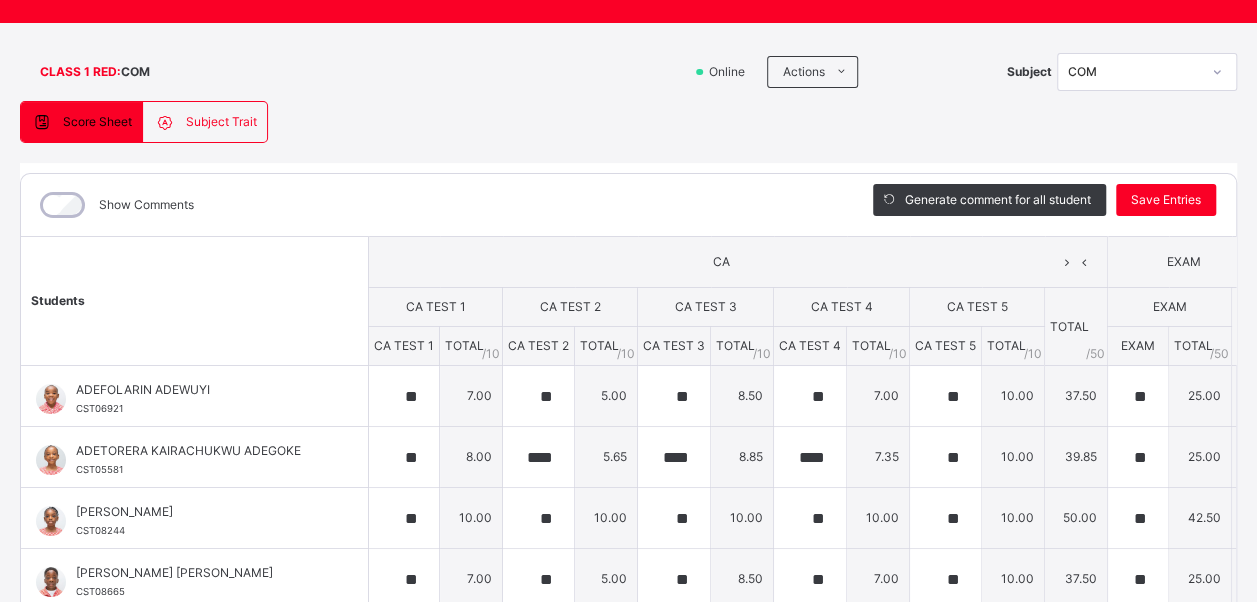 click on "CA" at bounding box center [738, 262] 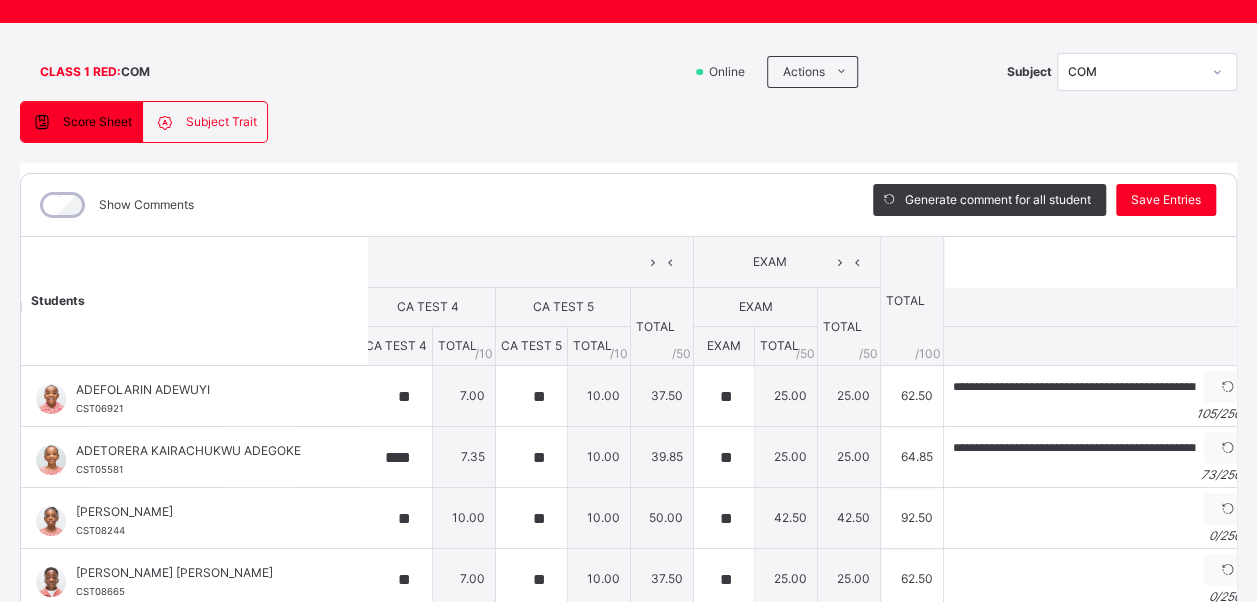 scroll, scrollTop: 0, scrollLeft: 423, axis: horizontal 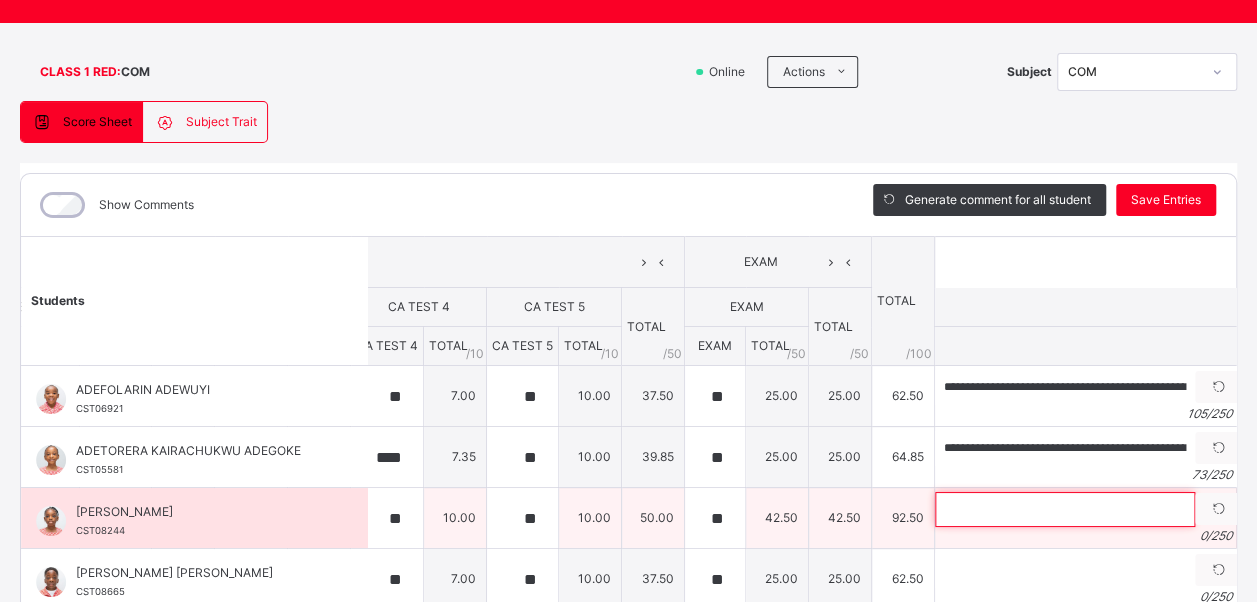 click at bounding box center (1065, 509) 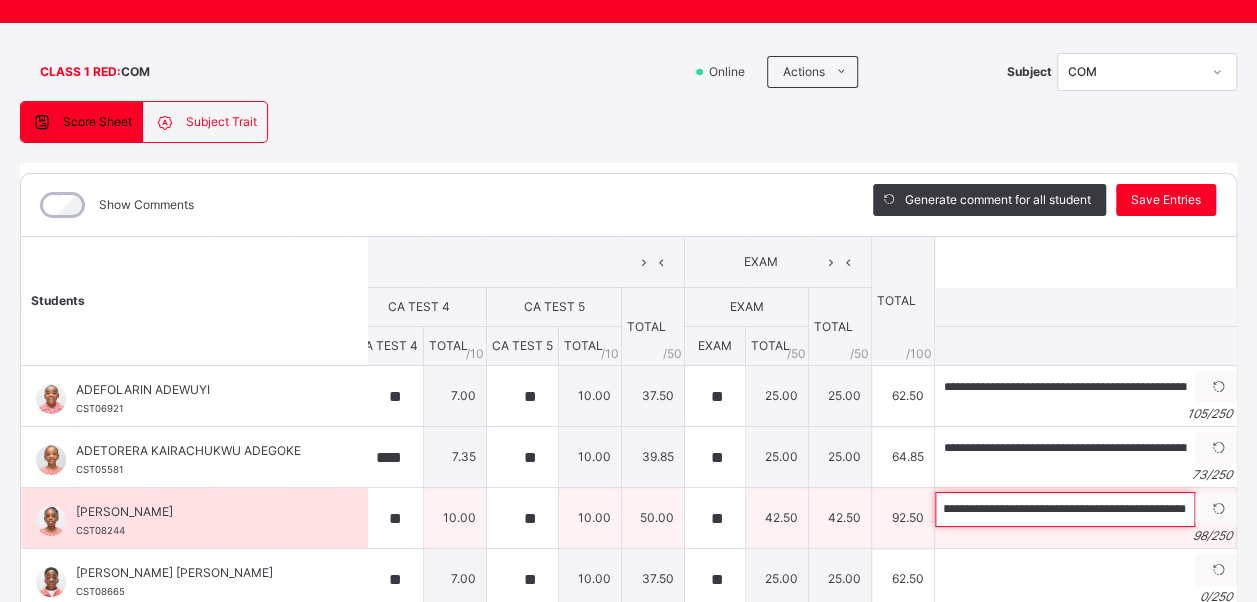 scroll, scrollTop: 0, scrollLeft: 305, axis: horizontal 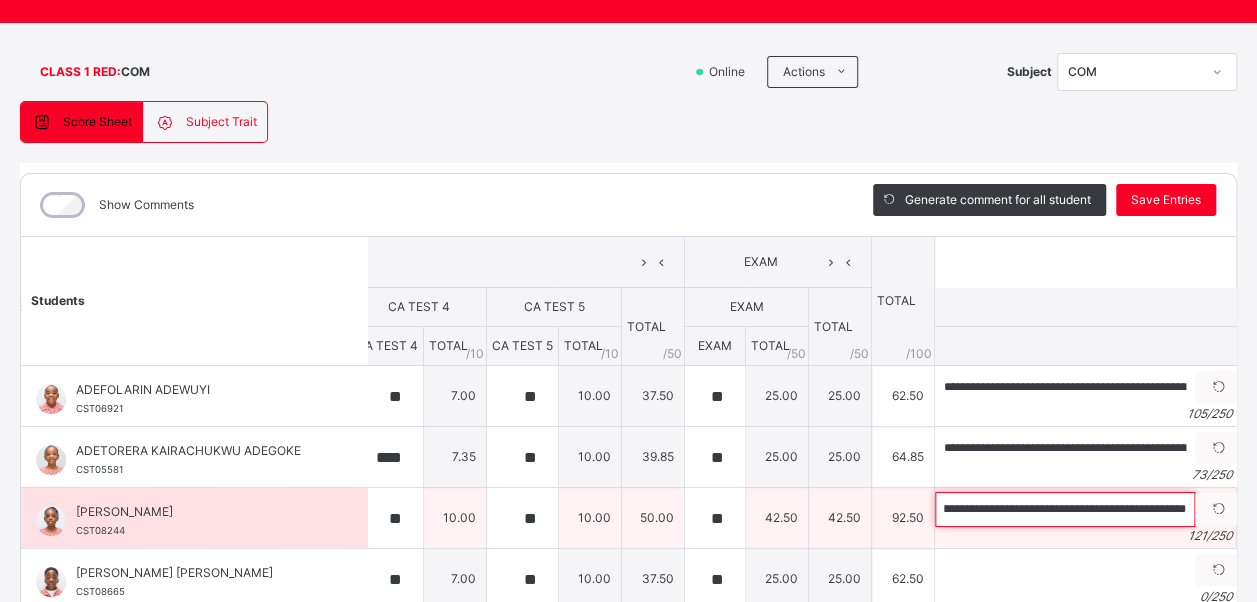 type on "**********" 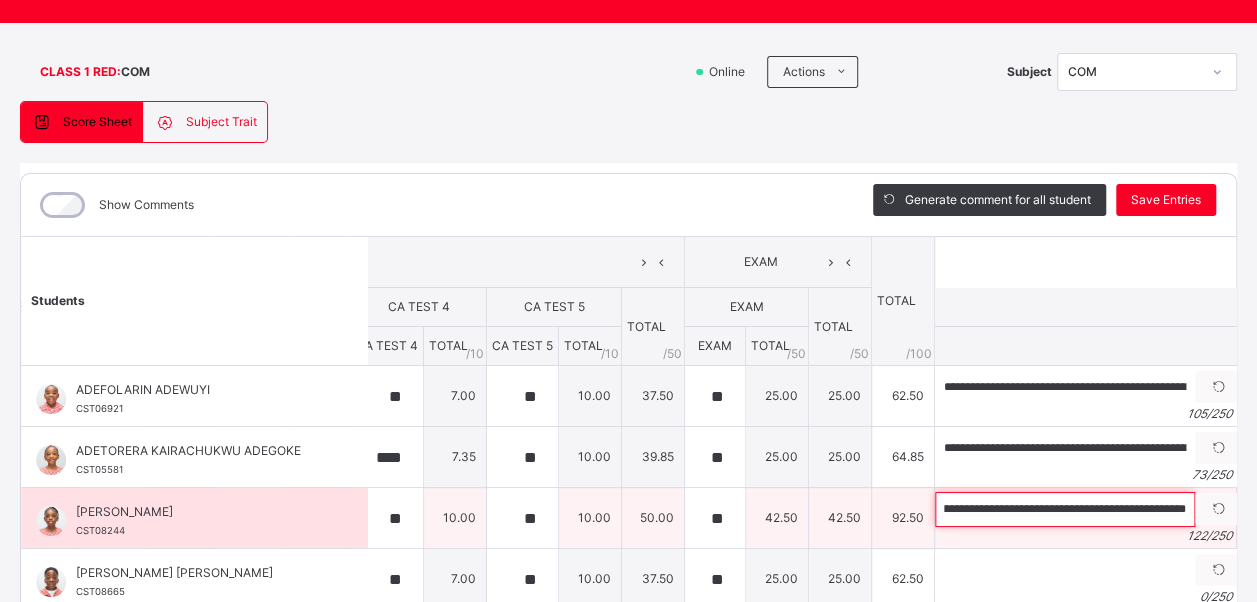 scroll, scrollTop: 0, scrollLeft: 426, axis: horizontal 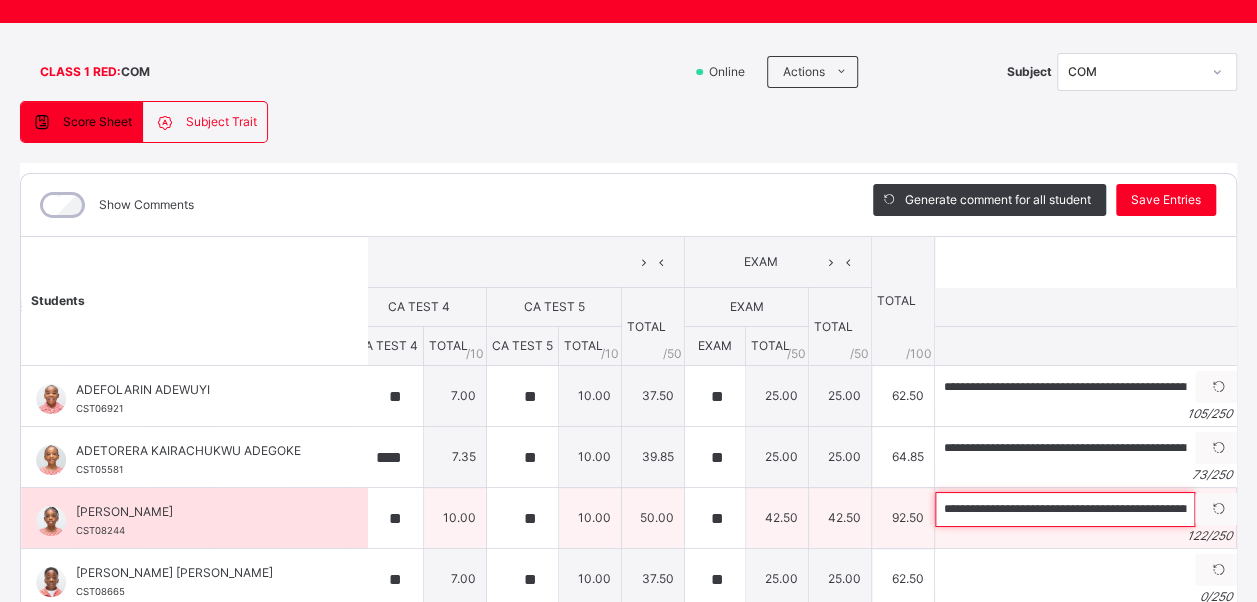 drag, startPoint x: 1118, startPoint y: 502, endPoint x: 841, endPoint y: 496, distance: 277.06497 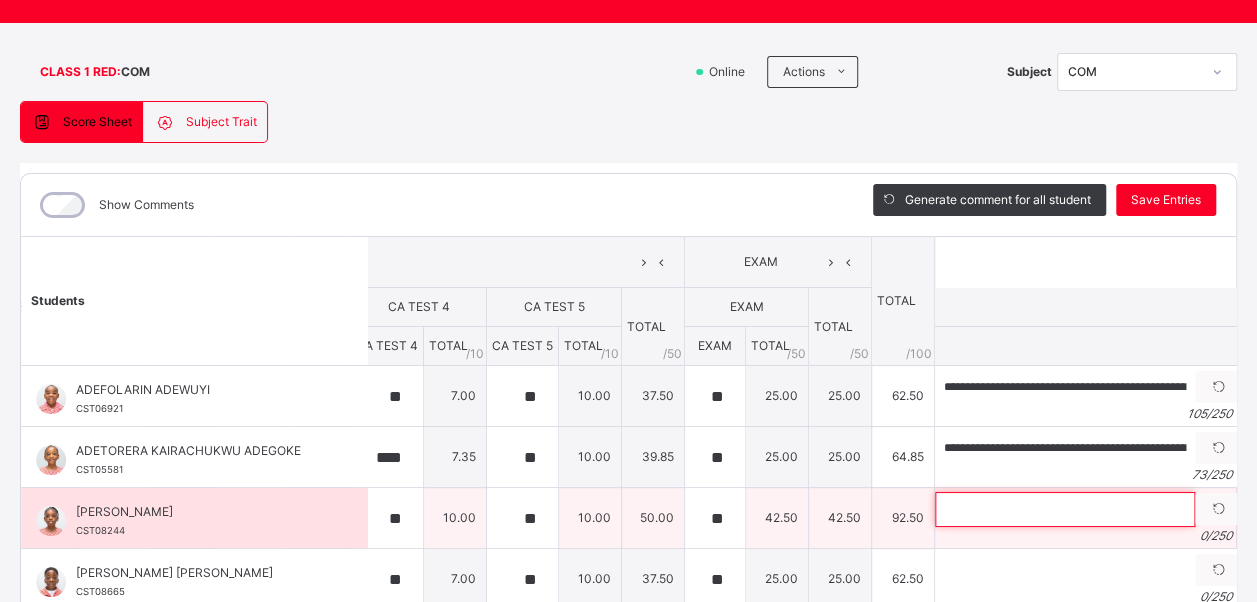 paste on "**********" 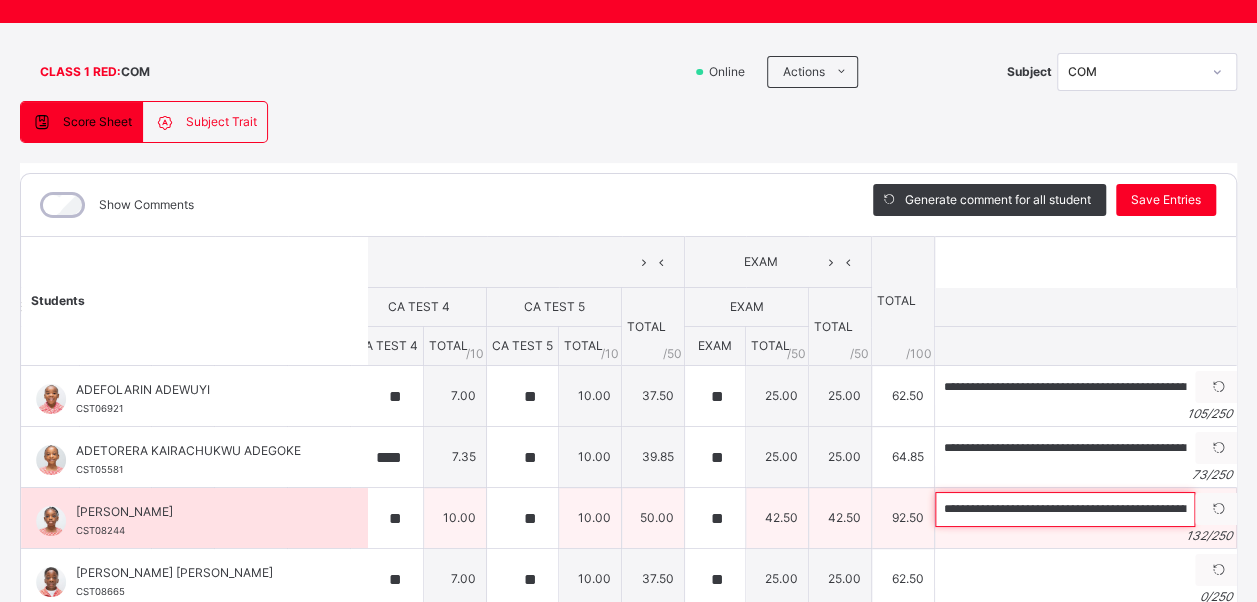 scroll, scrollTop: 0, scrollLeft: 487, axis: horizontal 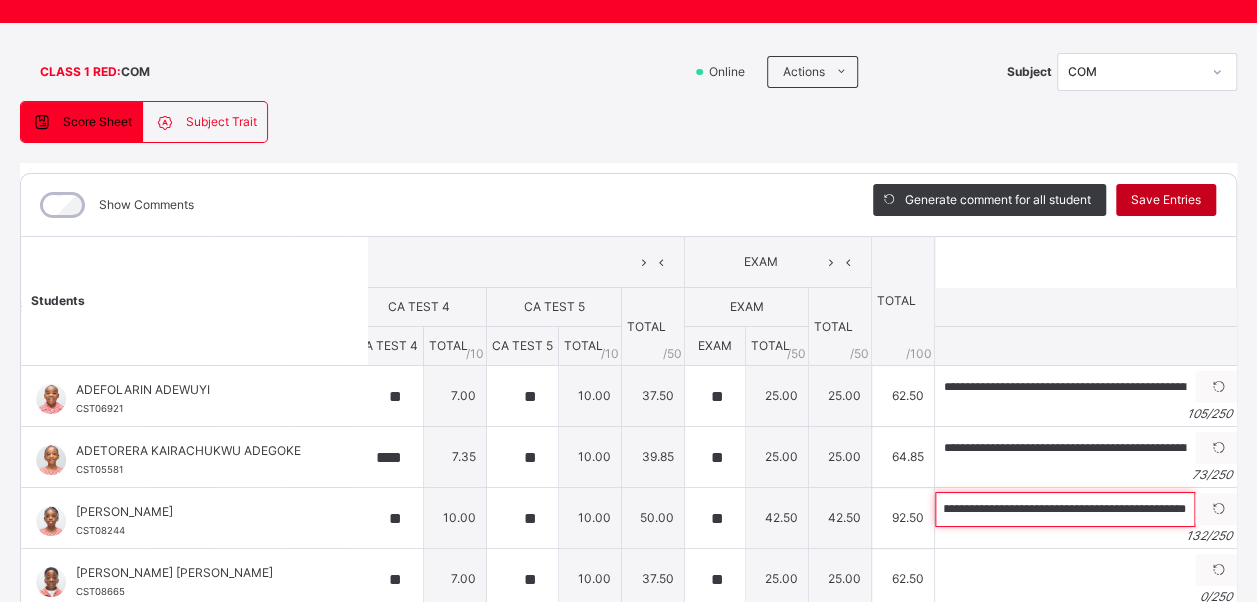 type on "**********" 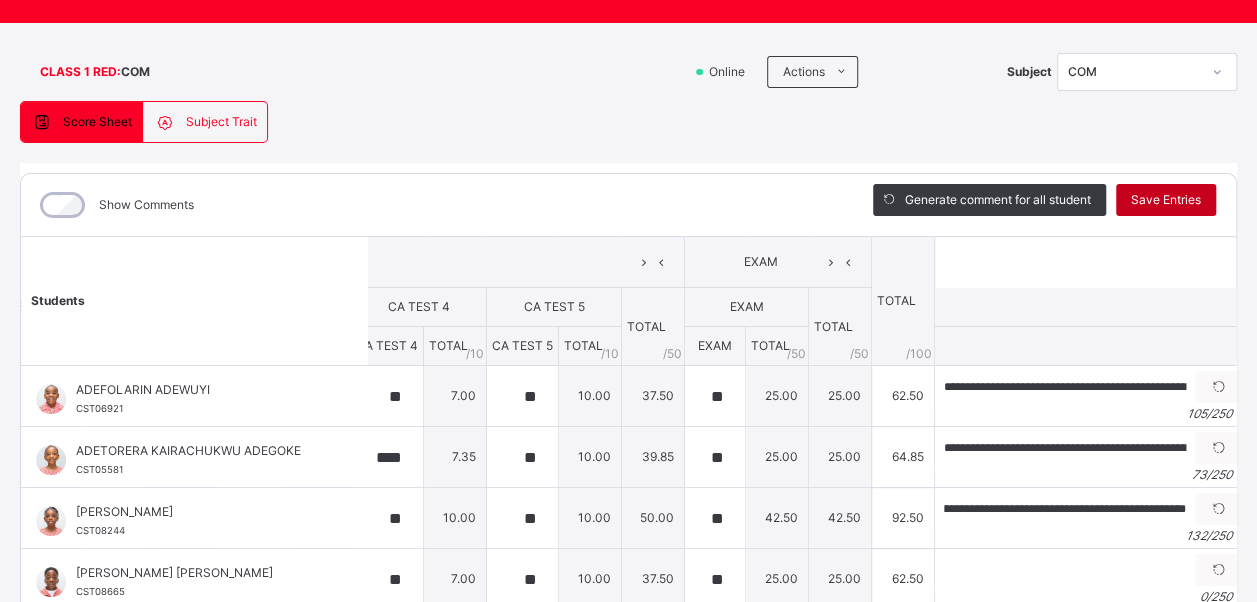 scroll, scrollTop: 0, scrollLeft: 0, axis: both 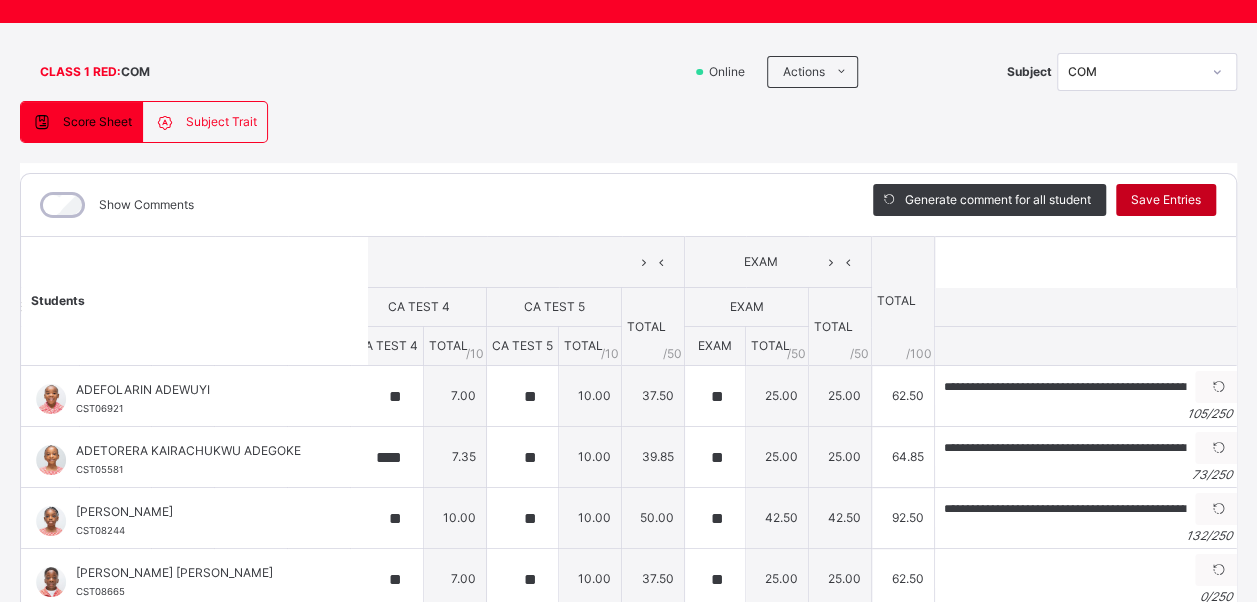 click on "Save Entries" at bounding box center (1166, 200) 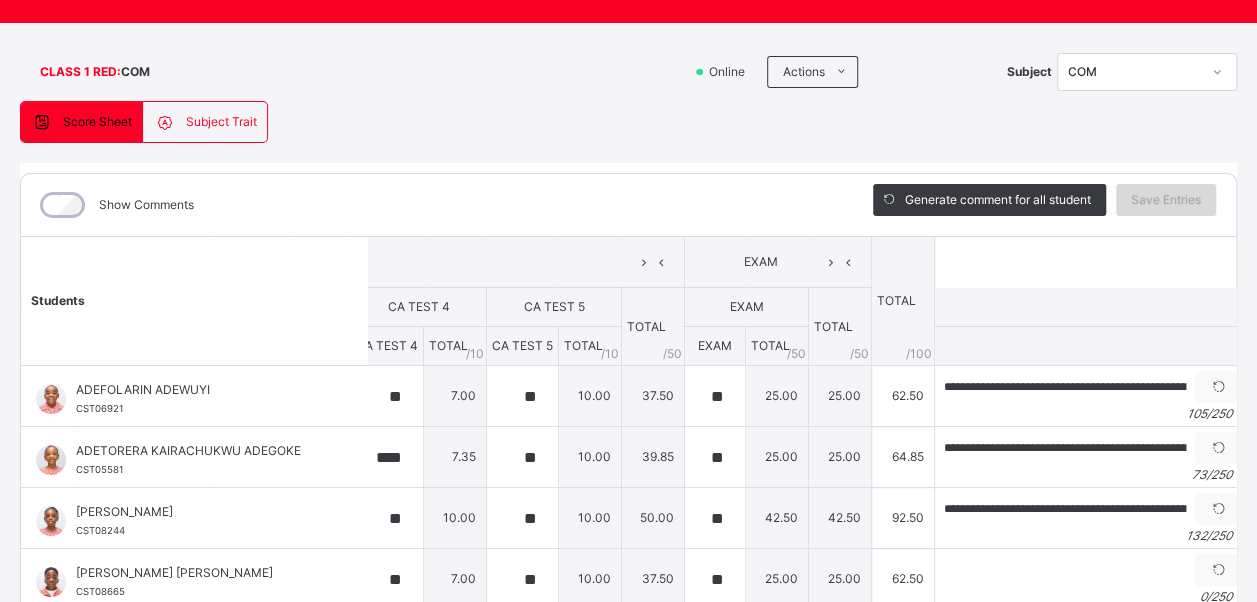scroll, scrollTop: 94, scrollLeft: 0, axis: vertical 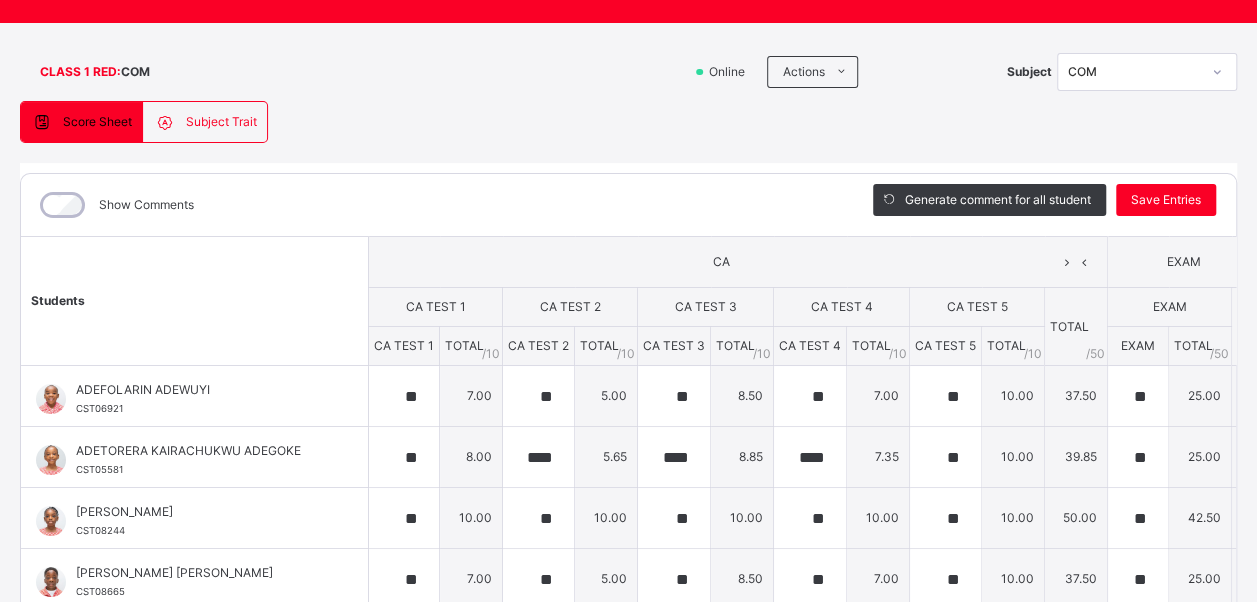 click on "Show Comments" at bounding box center [432, 205] 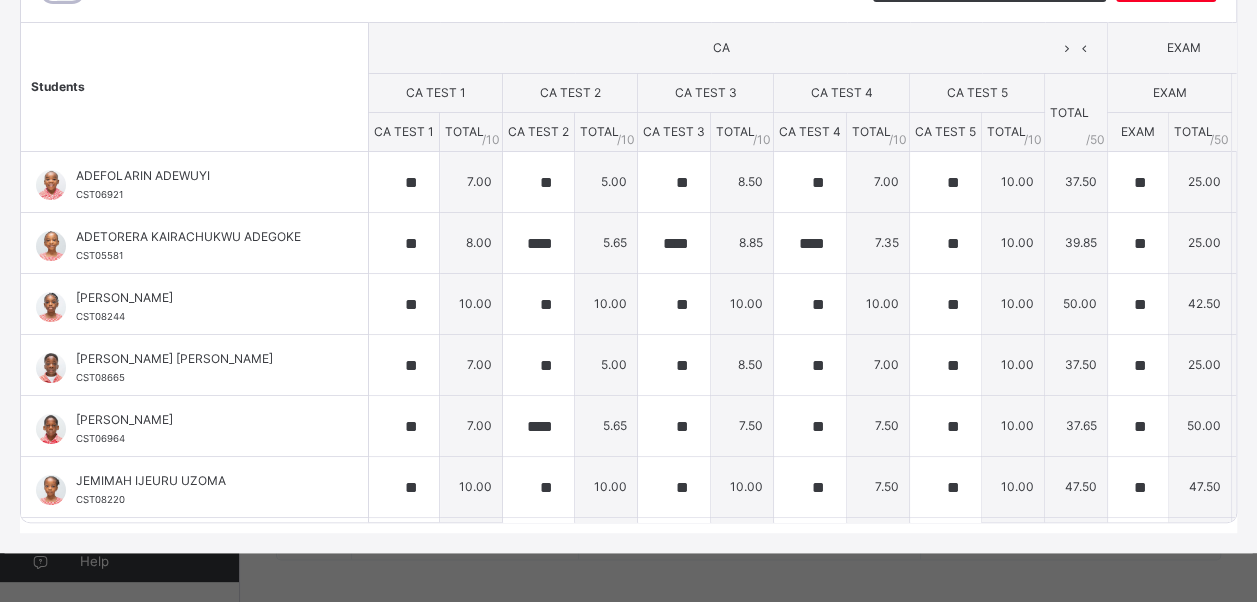 scroll, scrollTop: 323, scrollLeft: 25, axis: both 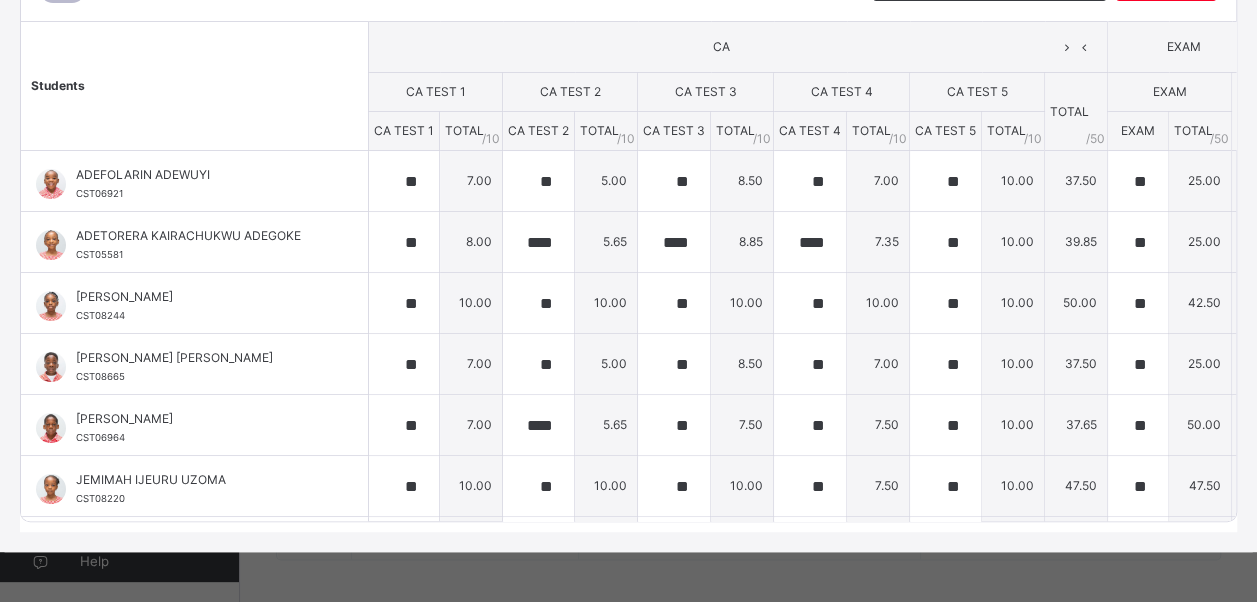 click on "CA" at bounding box center [721, 47] 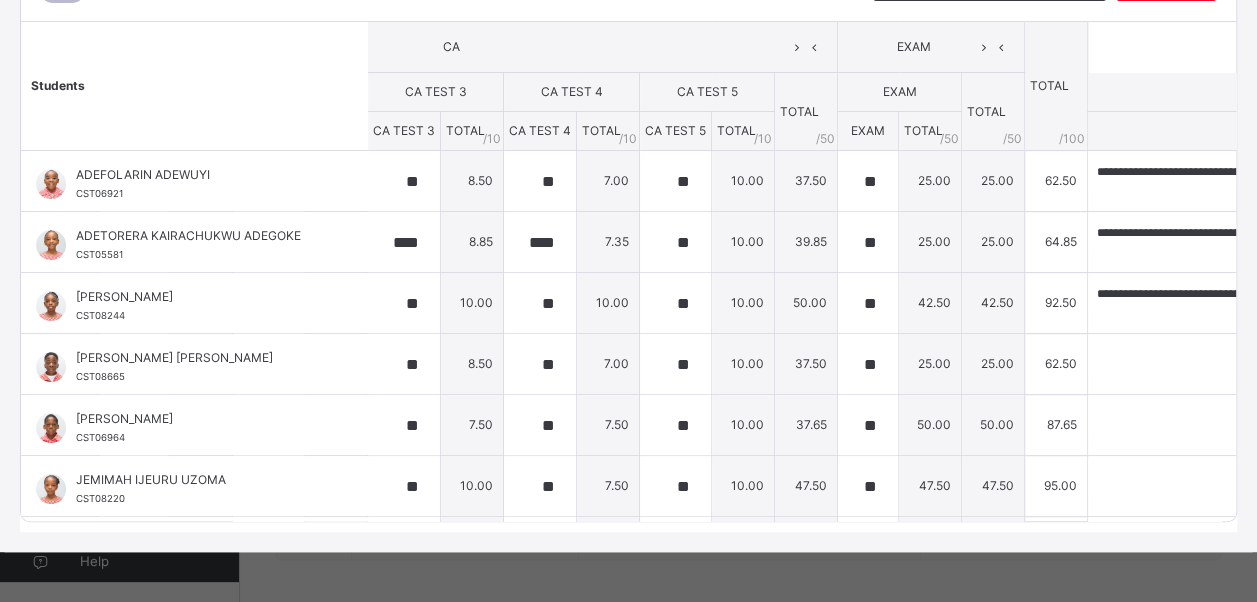 scroll, scrollTop: 0, scrollLeft: 423, axis: horizontal 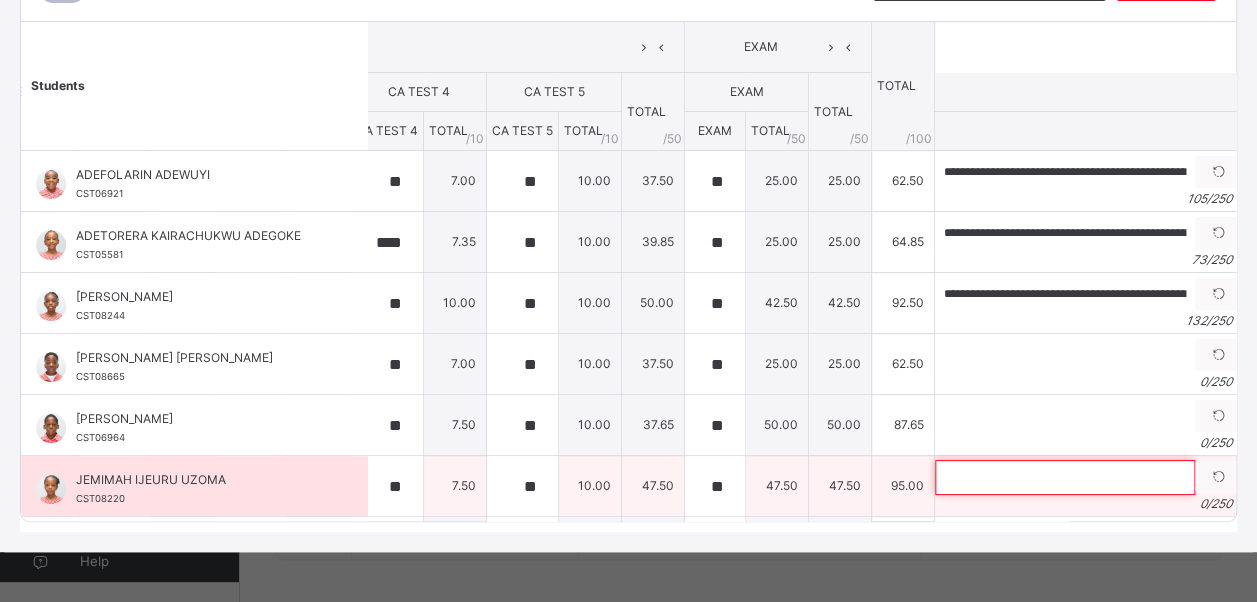 click at bounding box center [1065, 477] 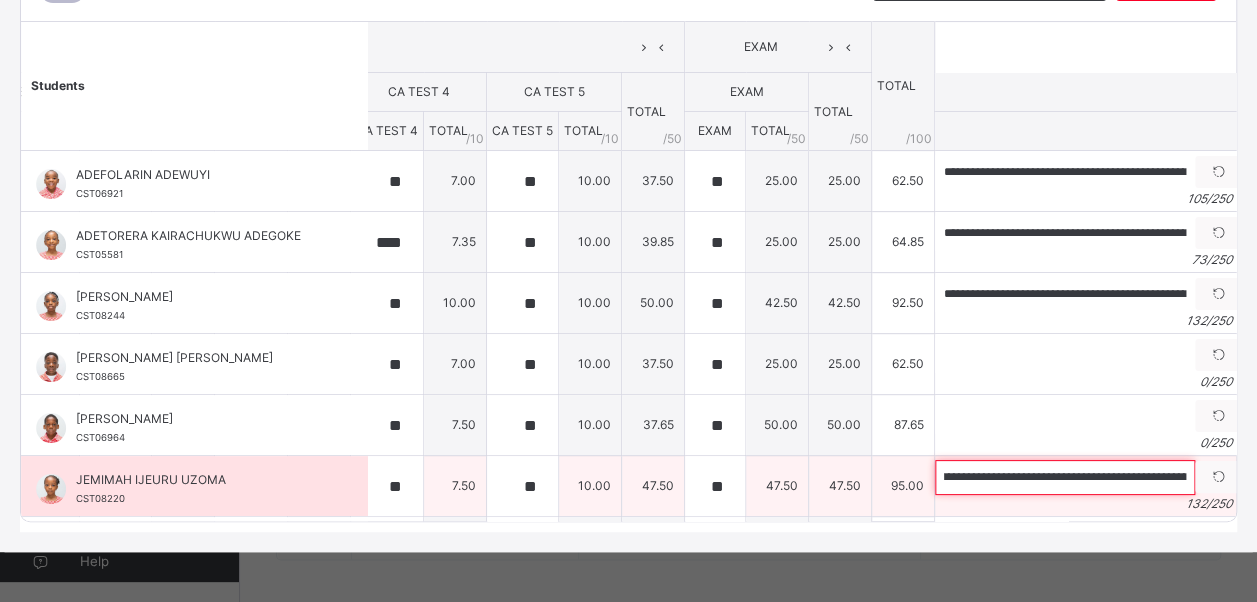 scroll, scrollTop: 0, scrollLeft: 0, axis: both 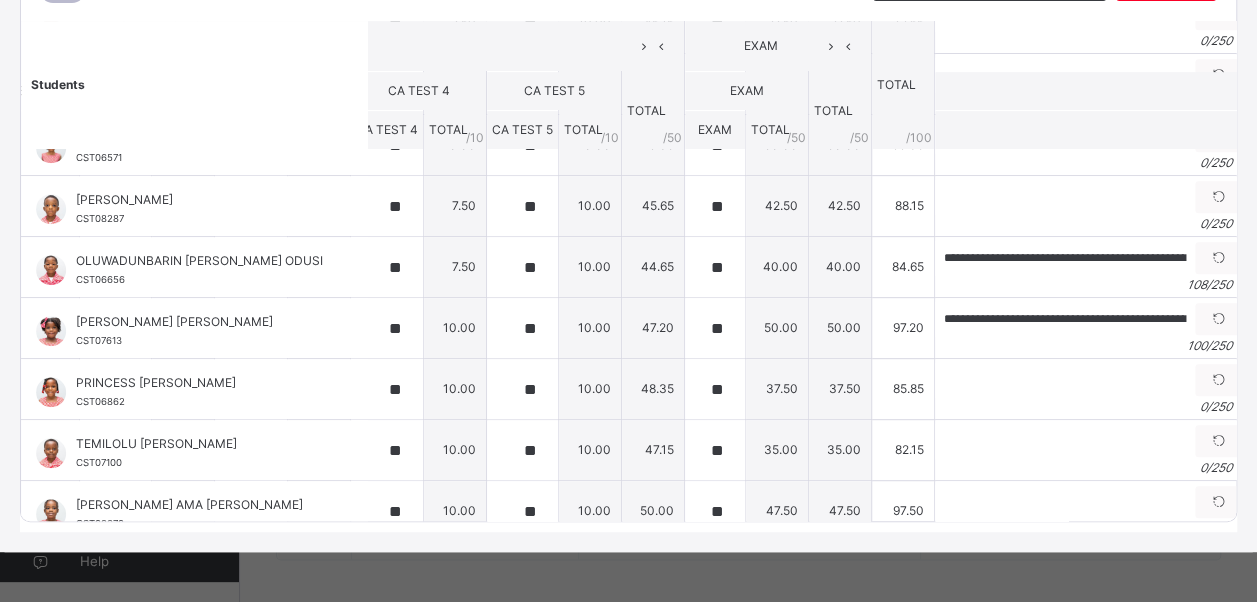 type on "**********" 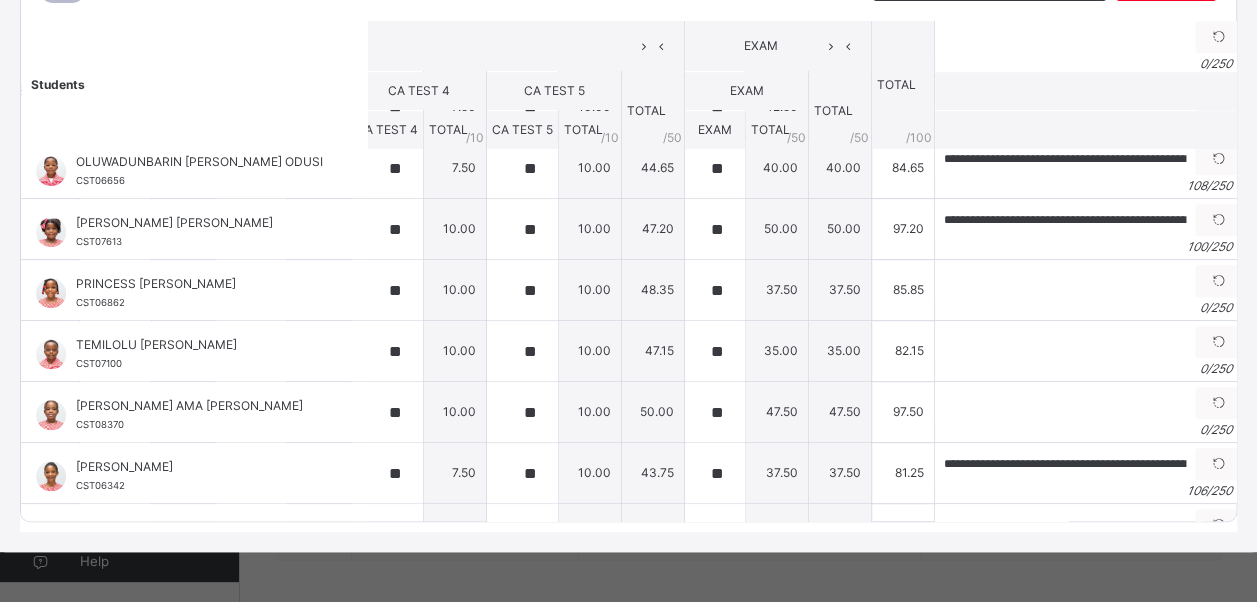 scroll, scrollTop: 736, scrollLeft: 423, axis: both 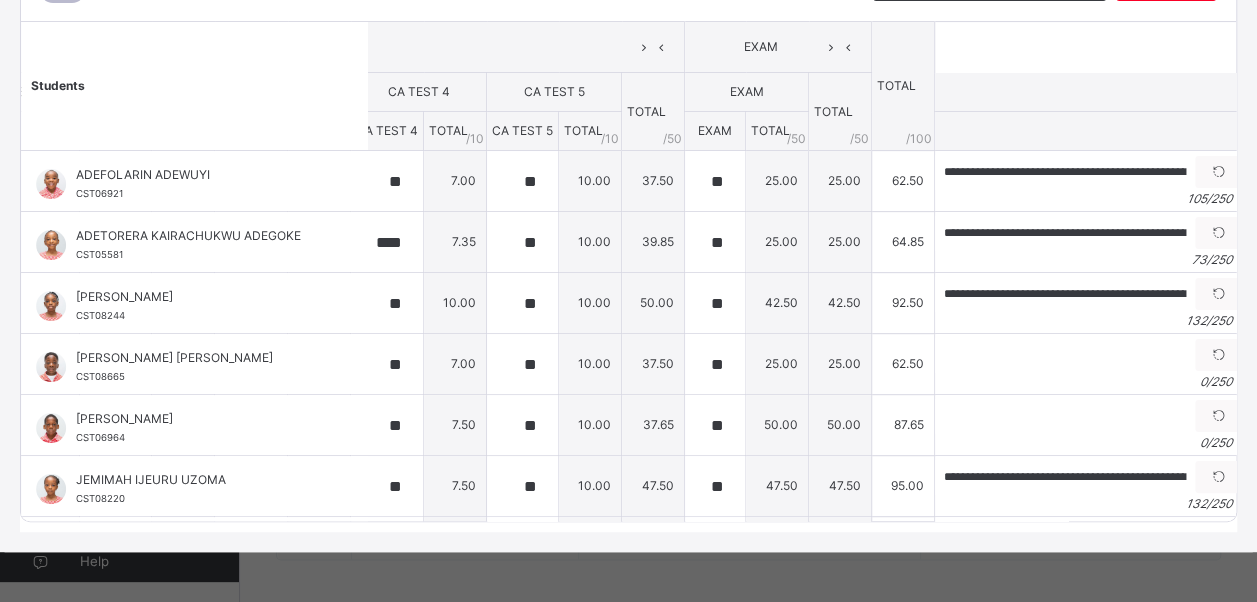 click on "EXAM" at bounding box center (761, 47) 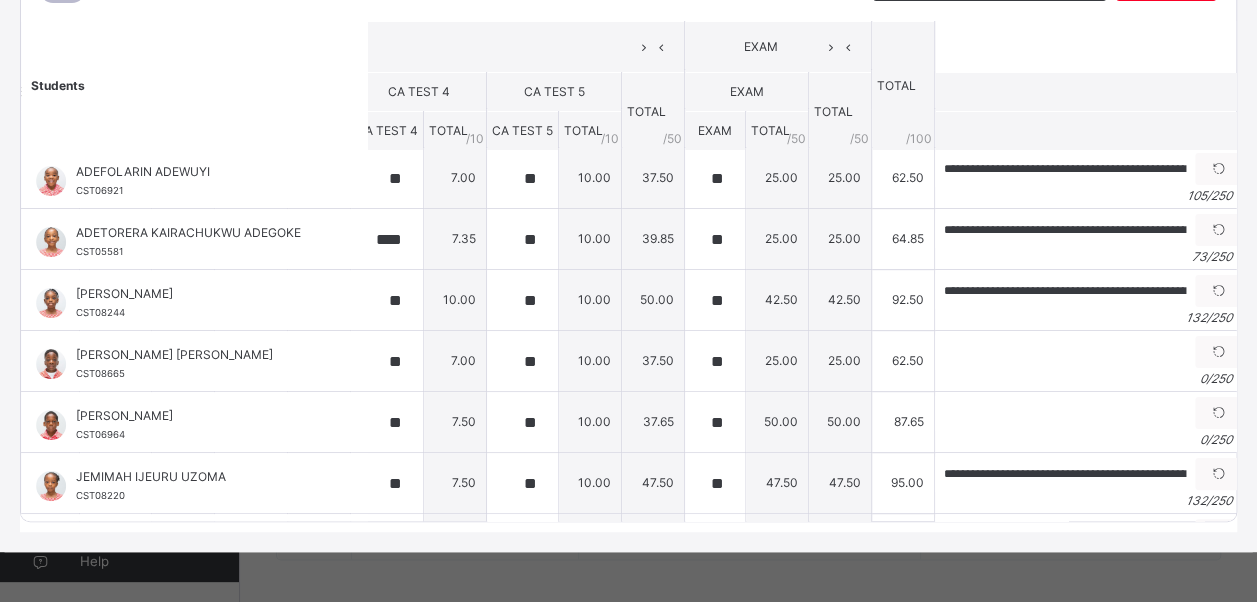 scroll, scrollTop: 0, scrollLeft: 423, axis: horizontal 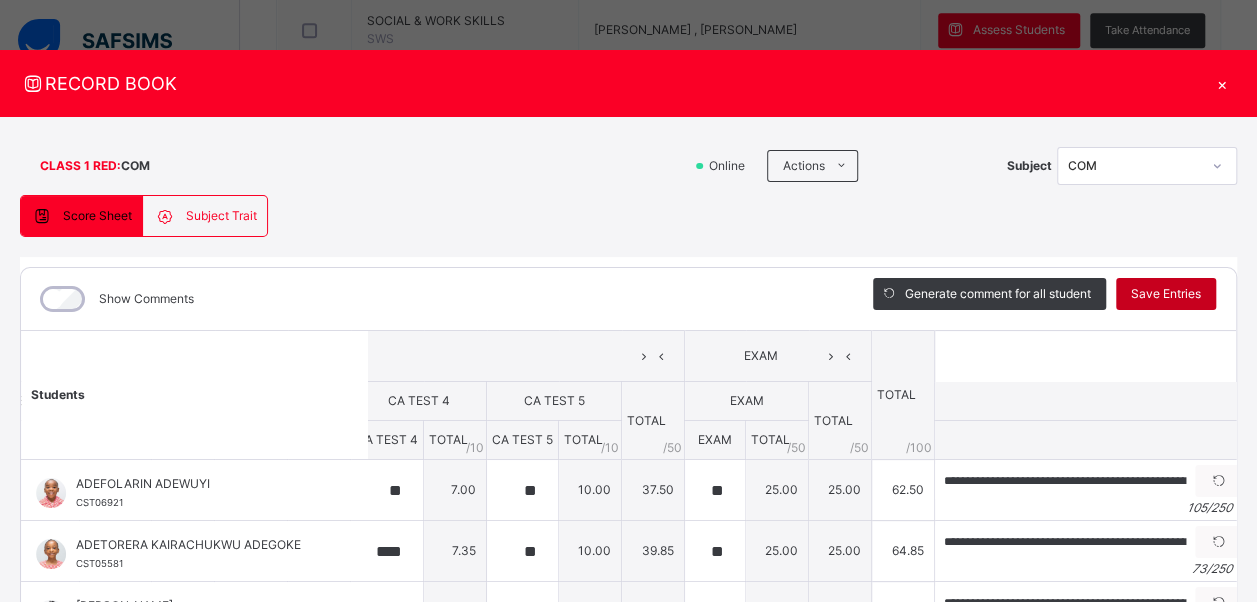 click on "Save Entries" at bounding box center (1166, 294) 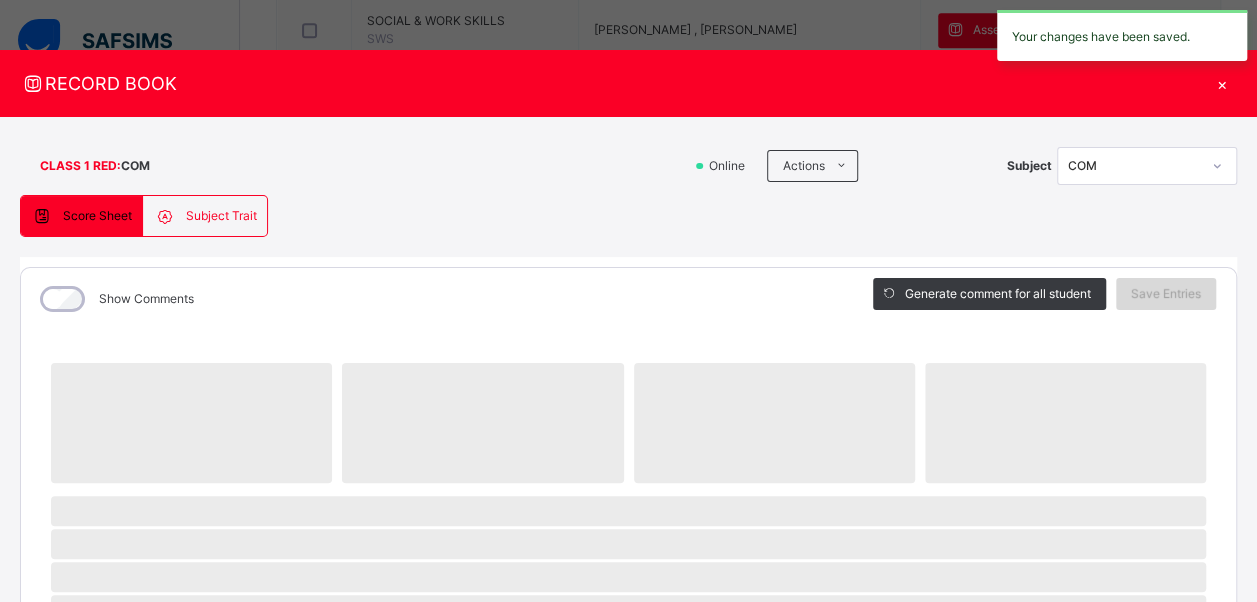 scroll, scrollTop: 0, scrollLeft: 0, axis: both 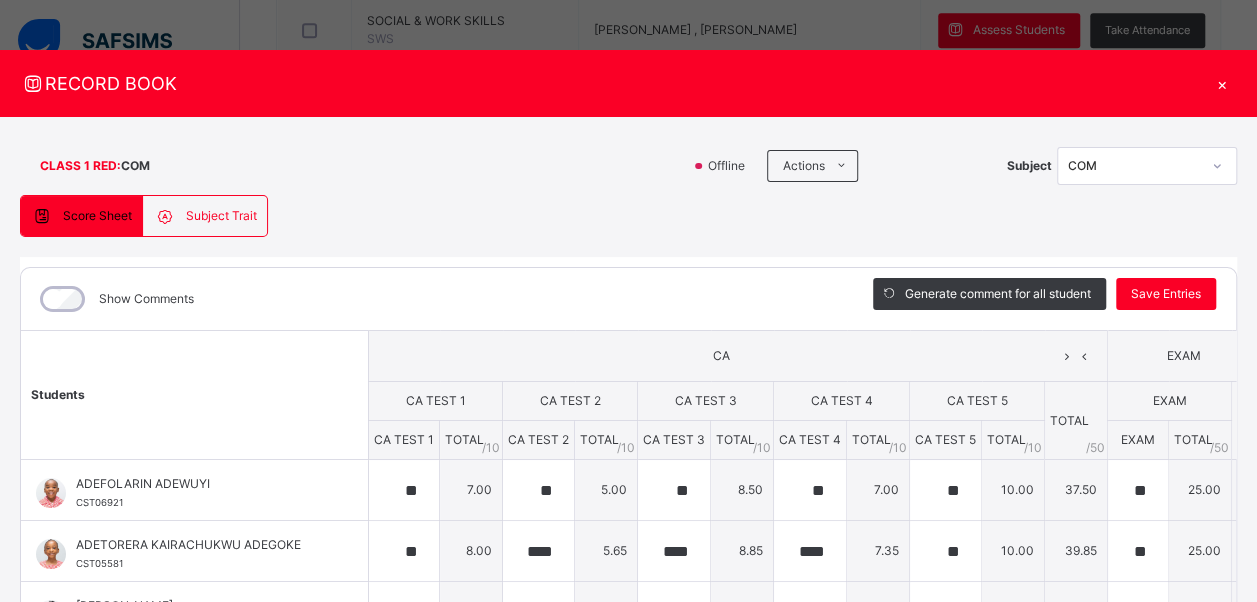 click on "**********" at bounding box center (628, 518) 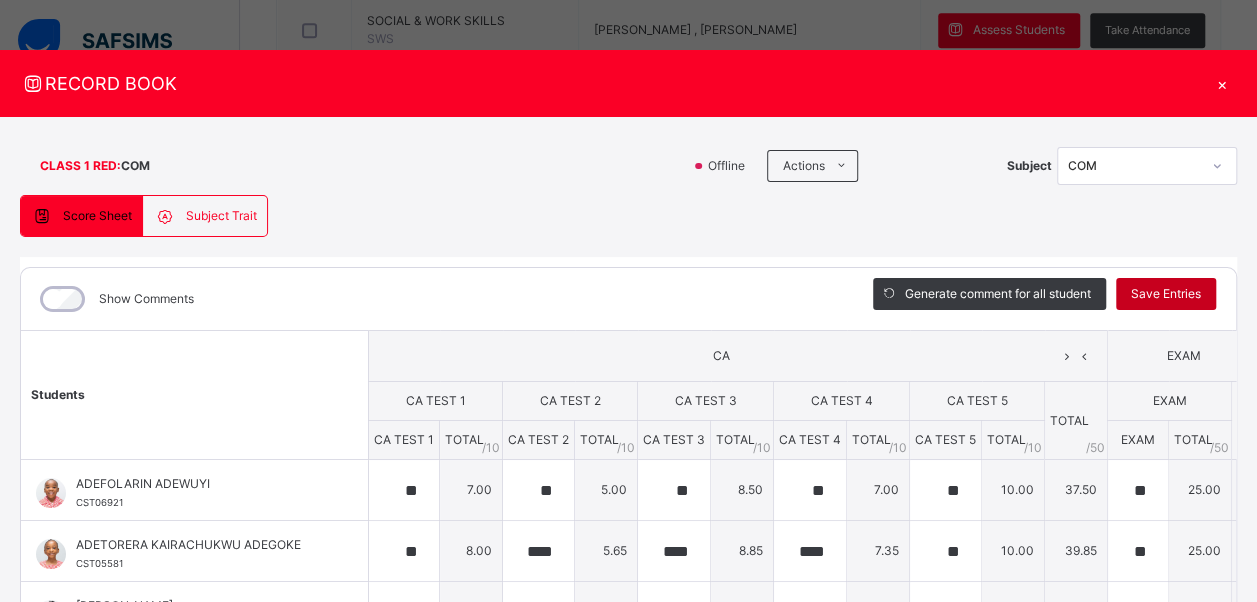 click on "Save Entries" at bounding box center (1166, 294) 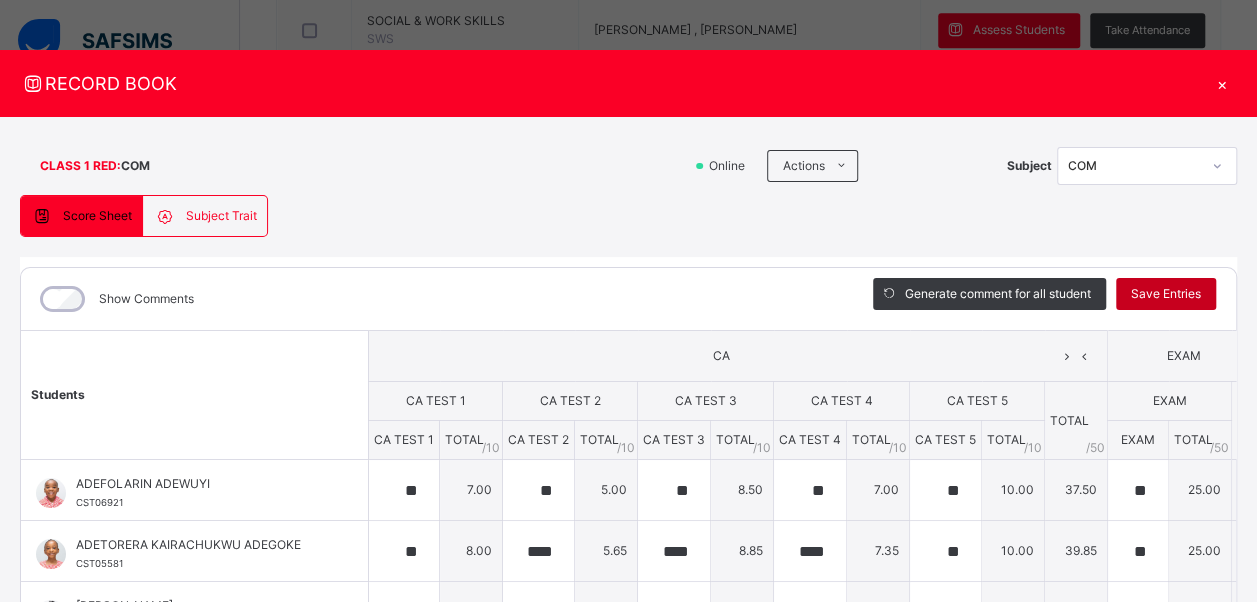 scroll, scrollTop: 40, scrollLeft: 0, axis: vertical 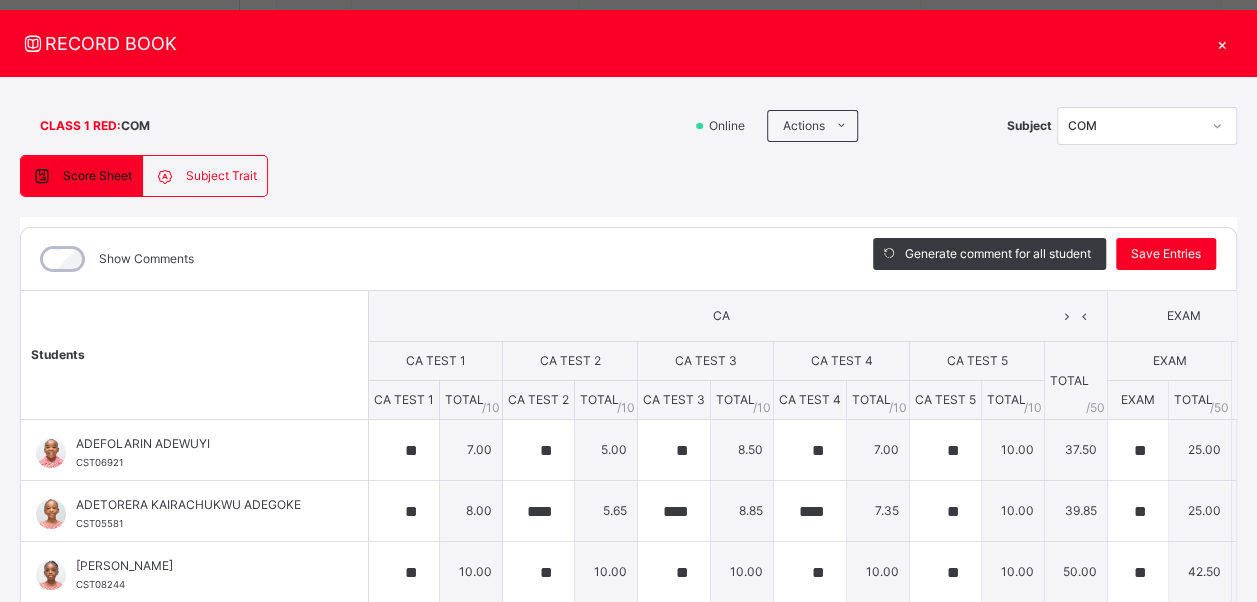 click on "CA" at bounding box center (721, 316) 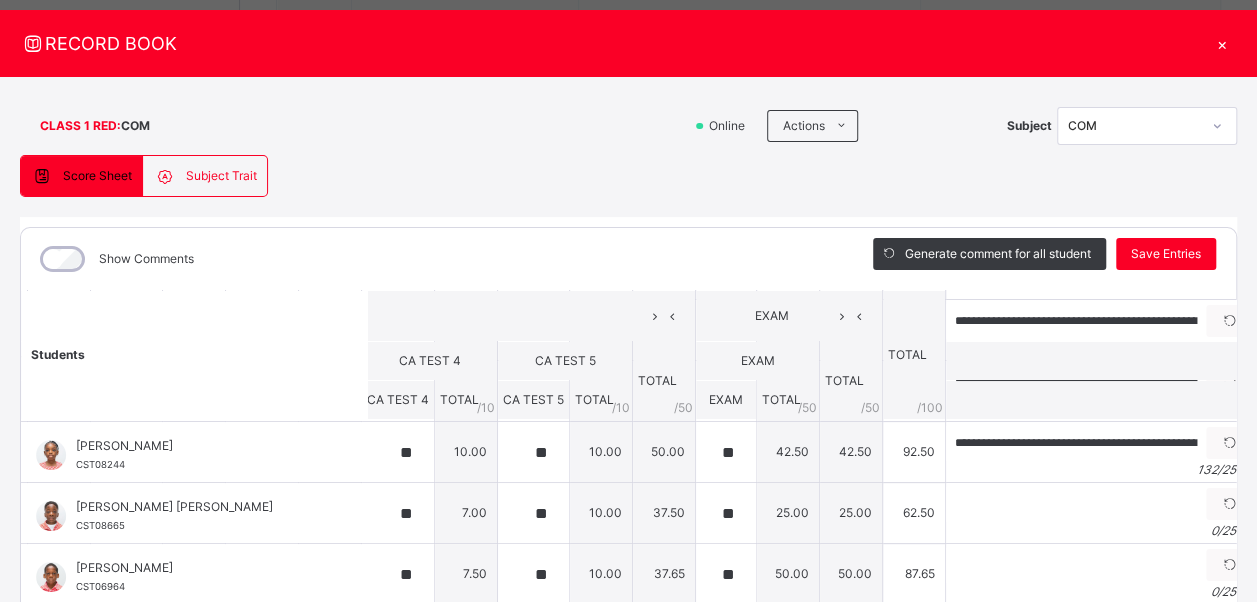scroll, scrollTop: 120, scrollLeft: 423, axis: both 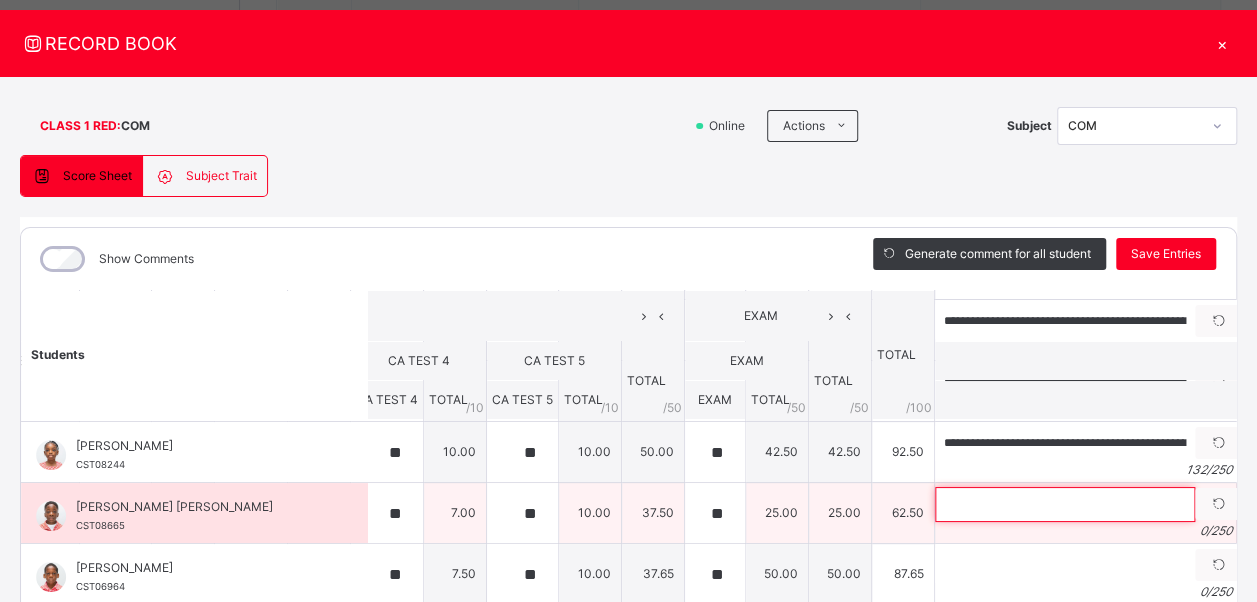 click at bounding box center (1065, 504) 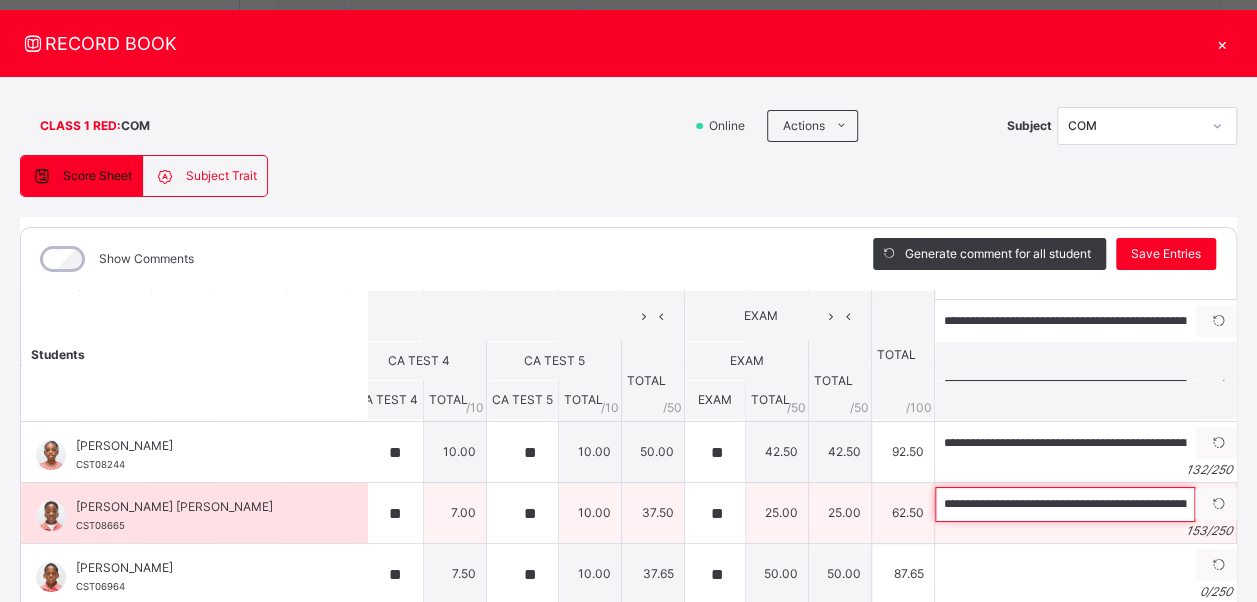scroll, scrollTop: 0, scrollLeft: 622, axis: horizontal 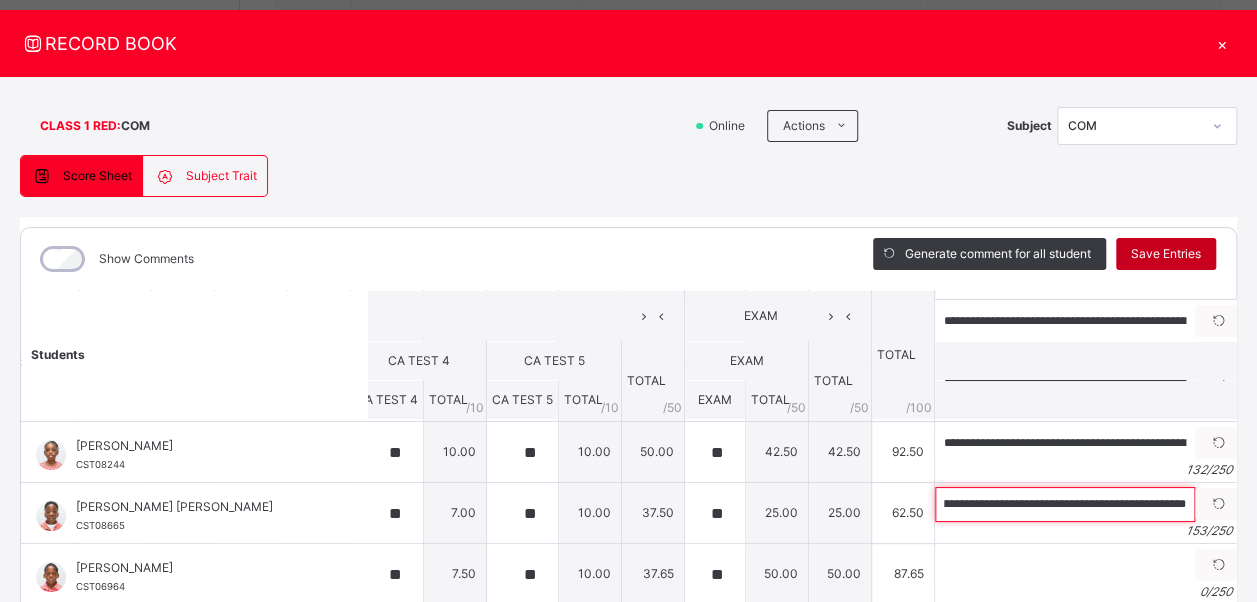 type on "**********" 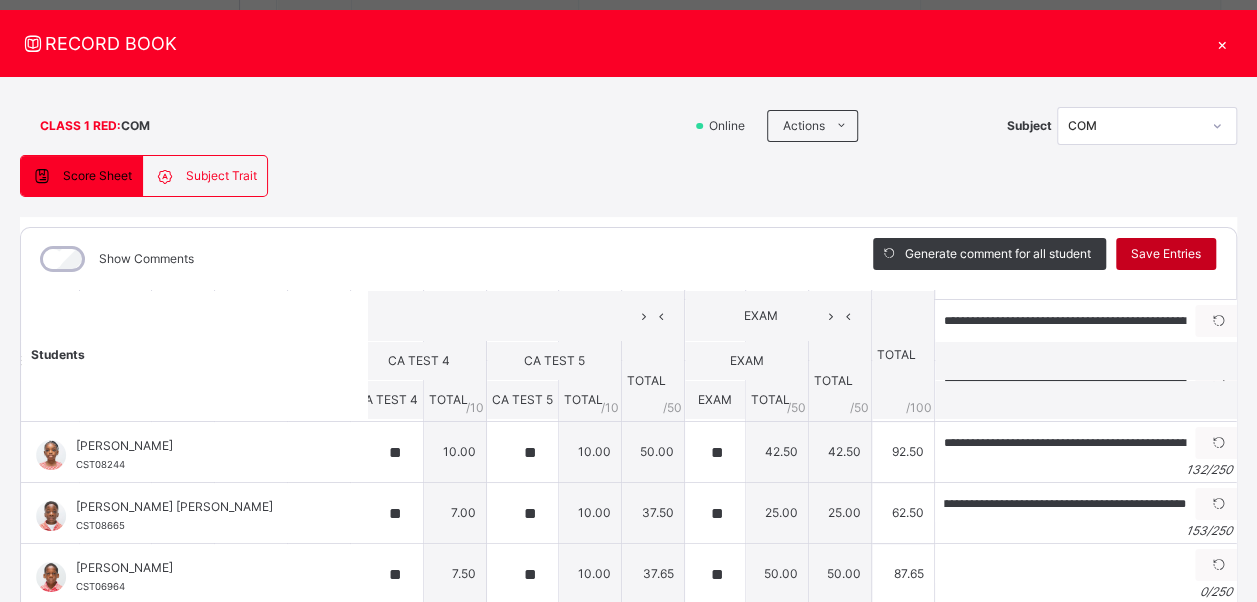 scroll, scrollTop: 0, scrollLeft: 0, axis: both 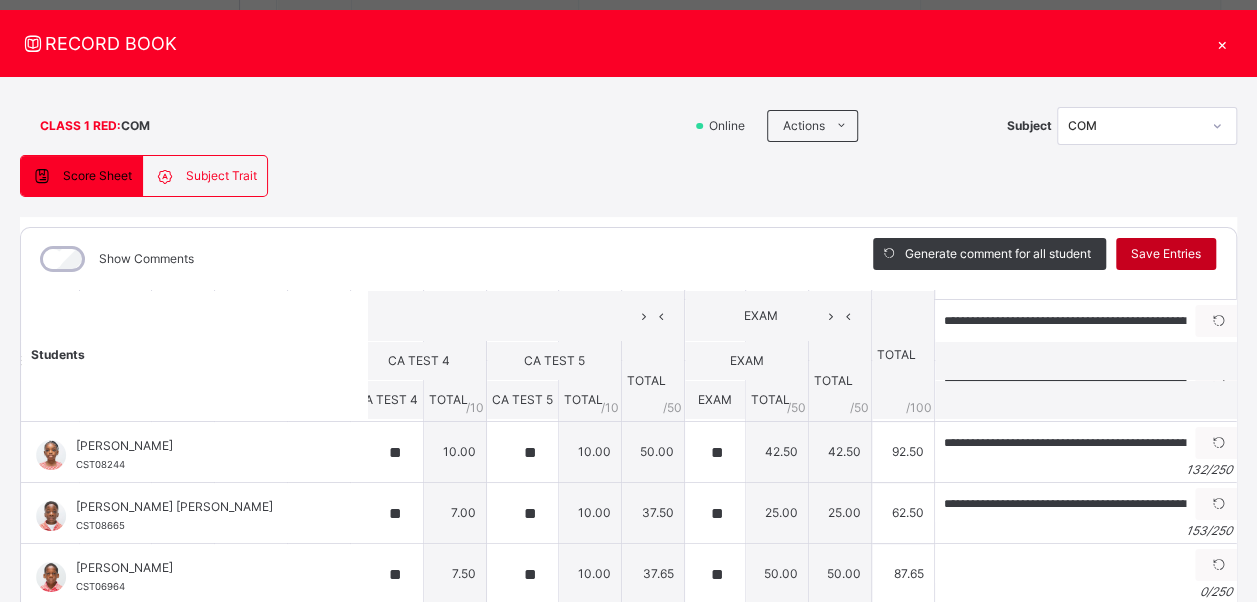 click on "Save Entries" at bounding box center [1166, 254] 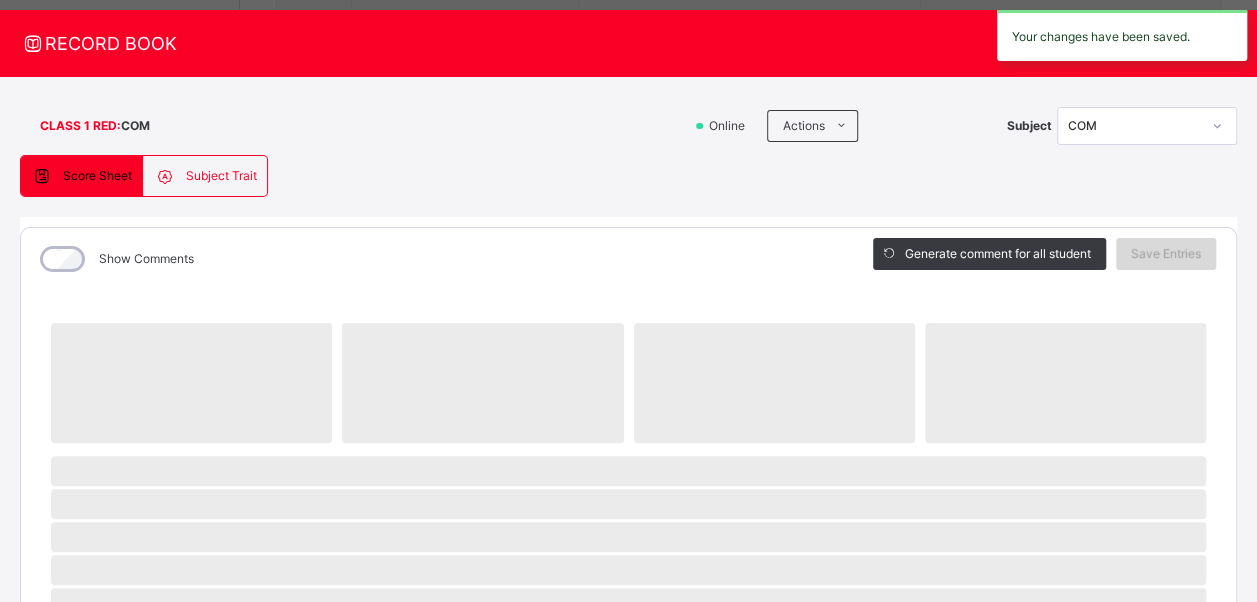 scroll, scrollTop: 40, scrollLeft: 0, axis: vertical 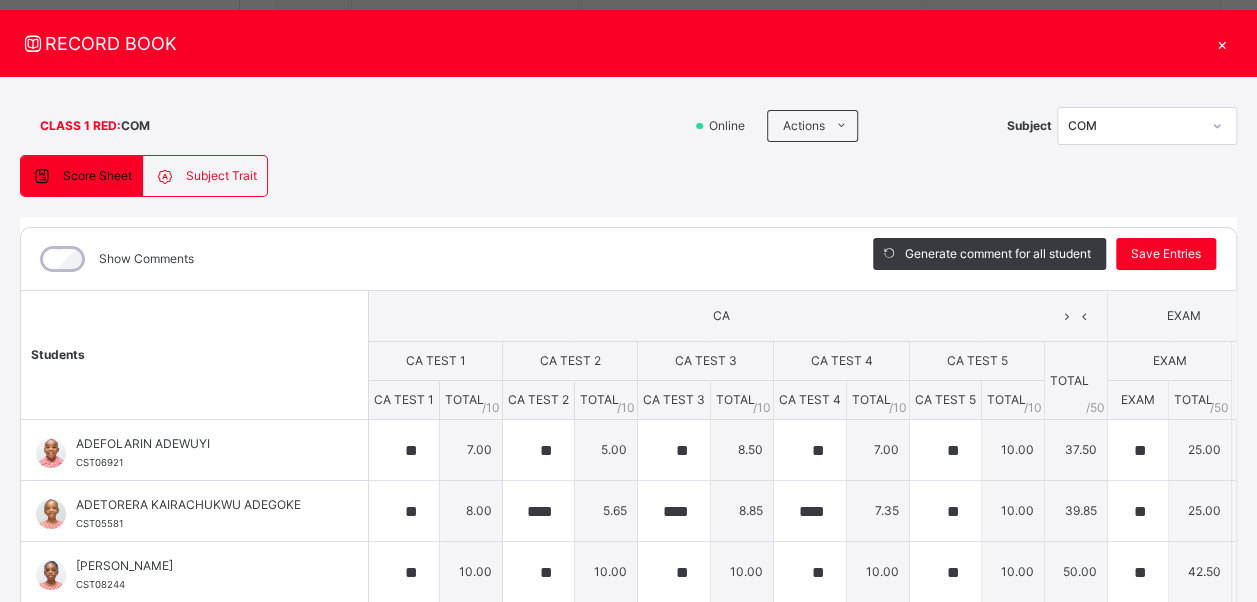 click on "Show Comments" at bounding box center (432, 259) 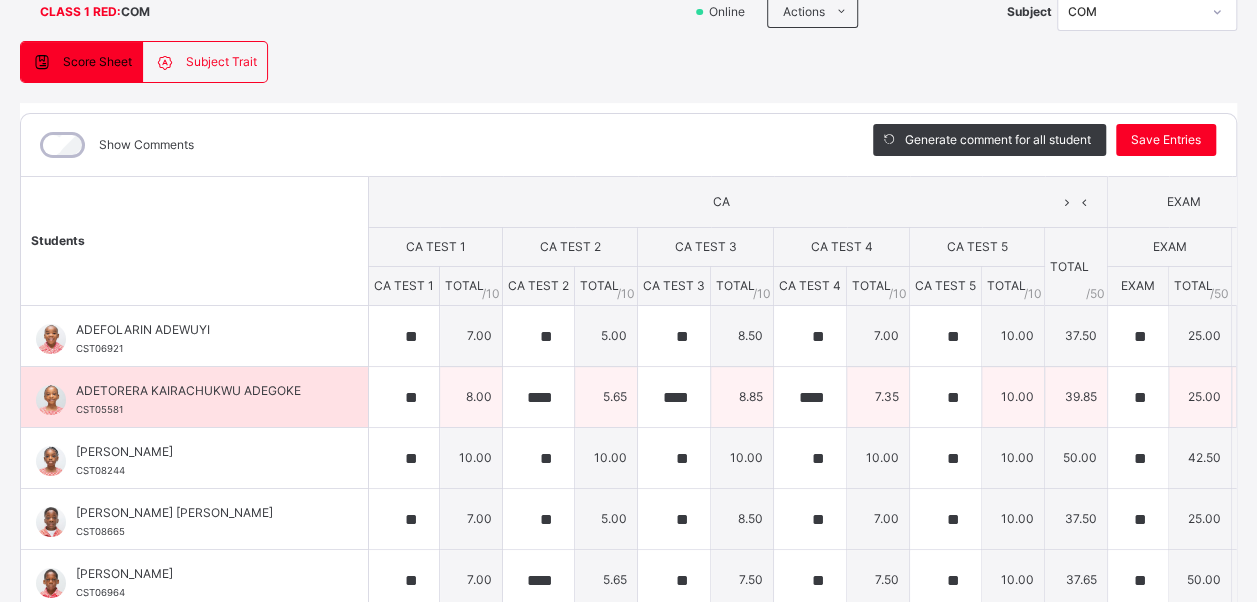 scroll, scrollTop: 323, scrollLeft: 0, axis: vertical 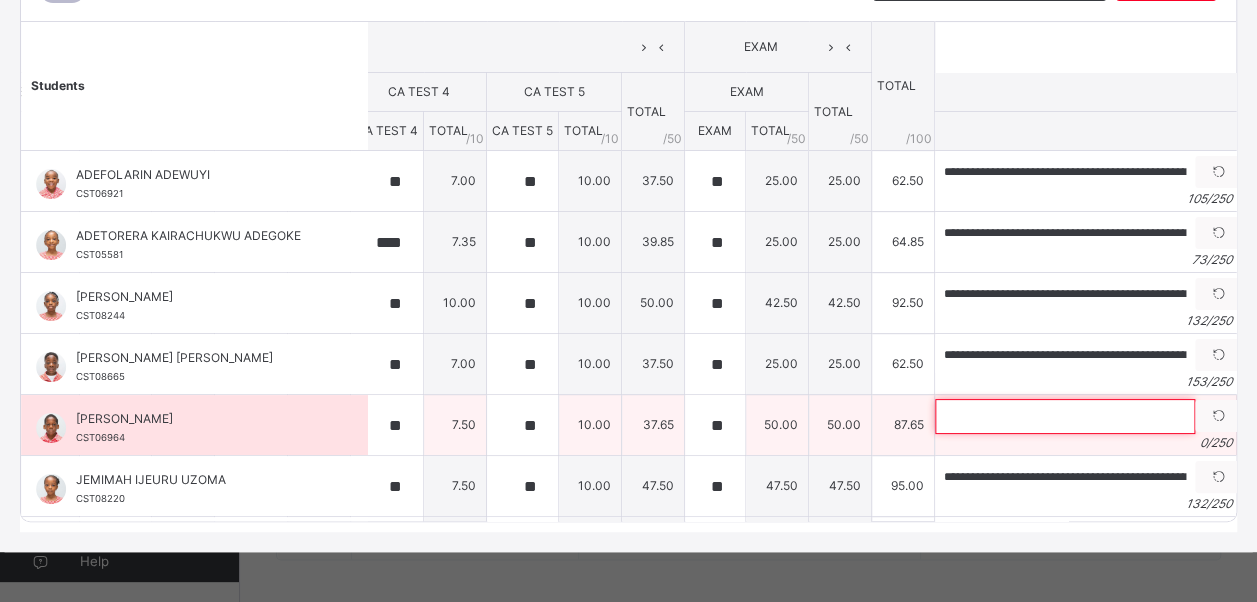 click at bounding box center (1065, 416) 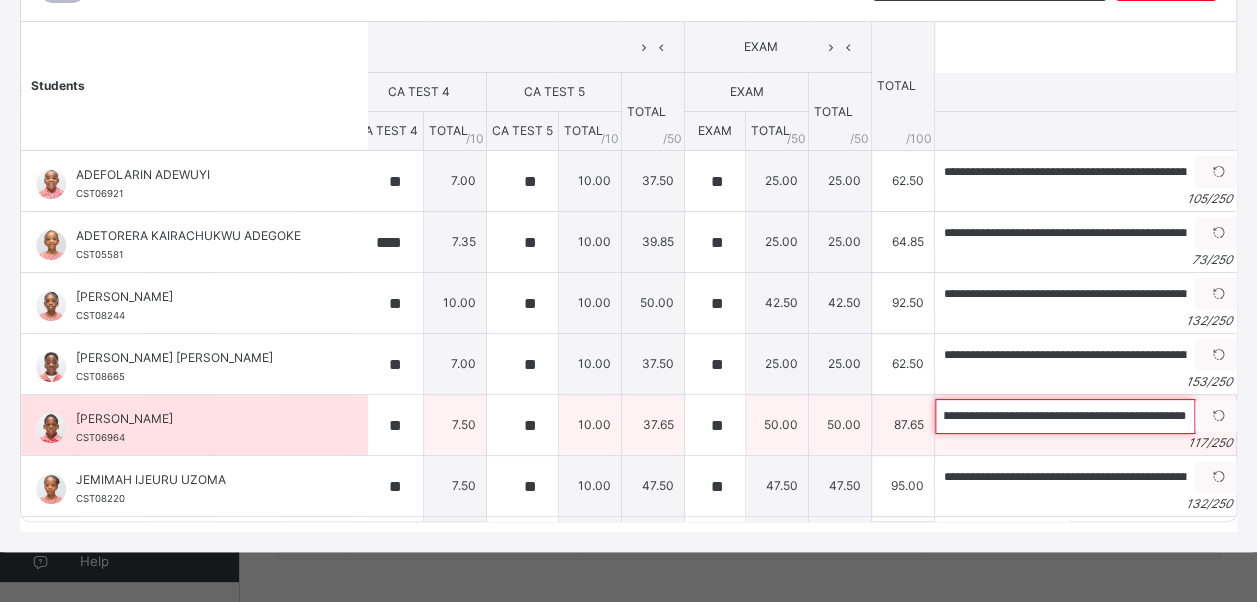 scroll, scrollTop: 0, scrollLeft: 435, axis: horizontal 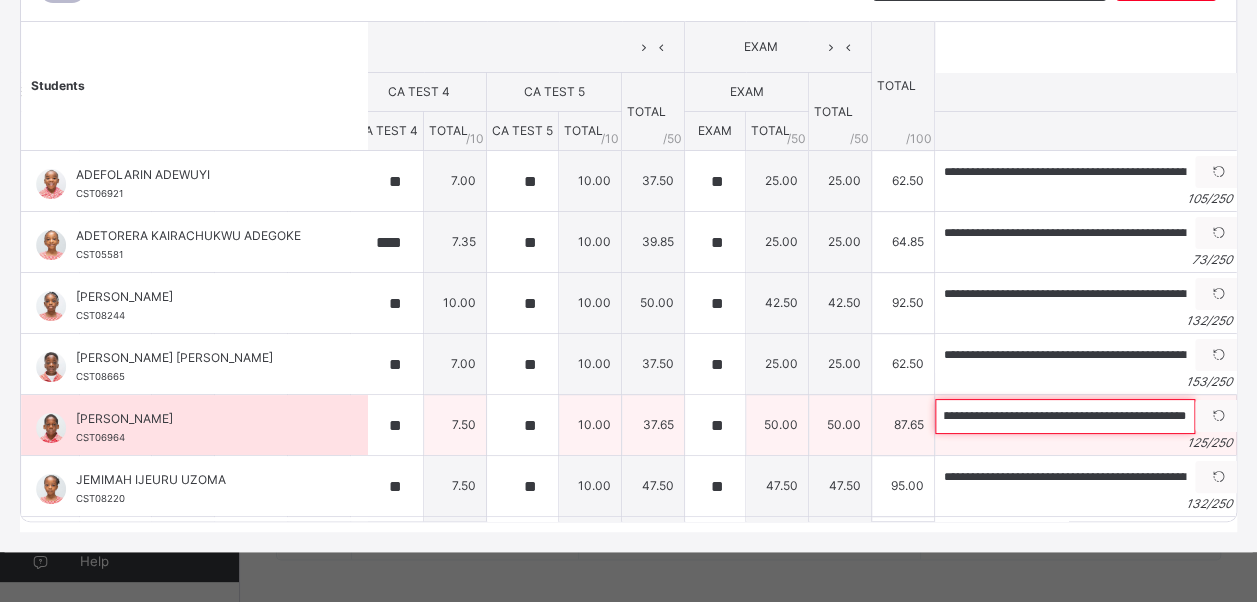 type on "**********" 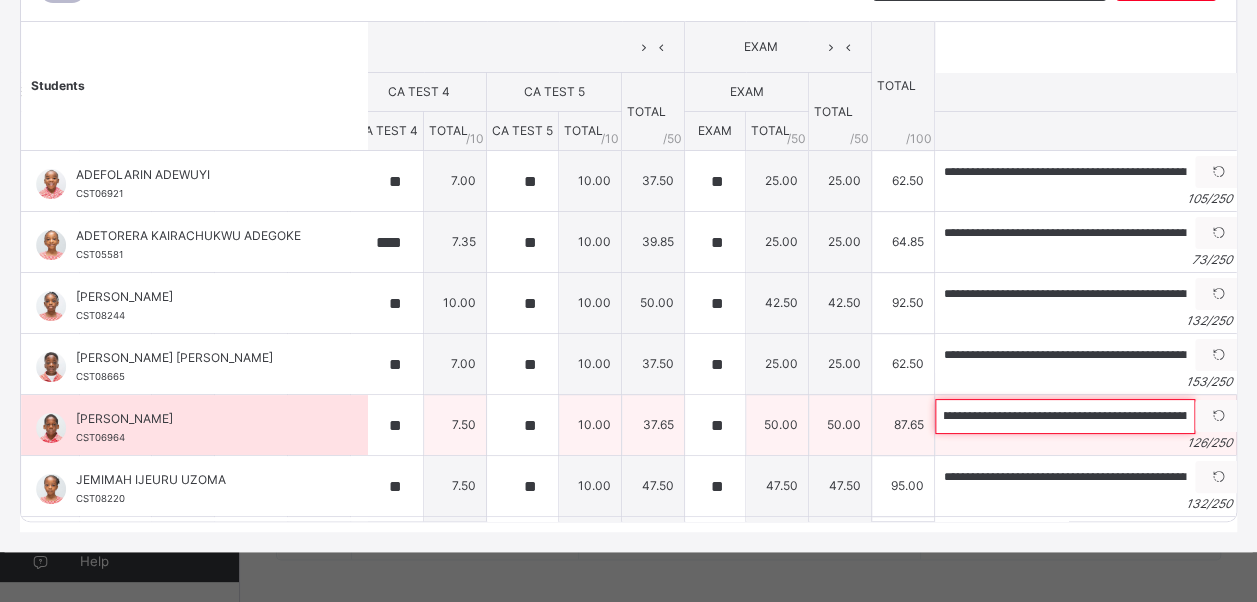 scroll, scrollTop: 0, scrollLeft: 0, axis: both 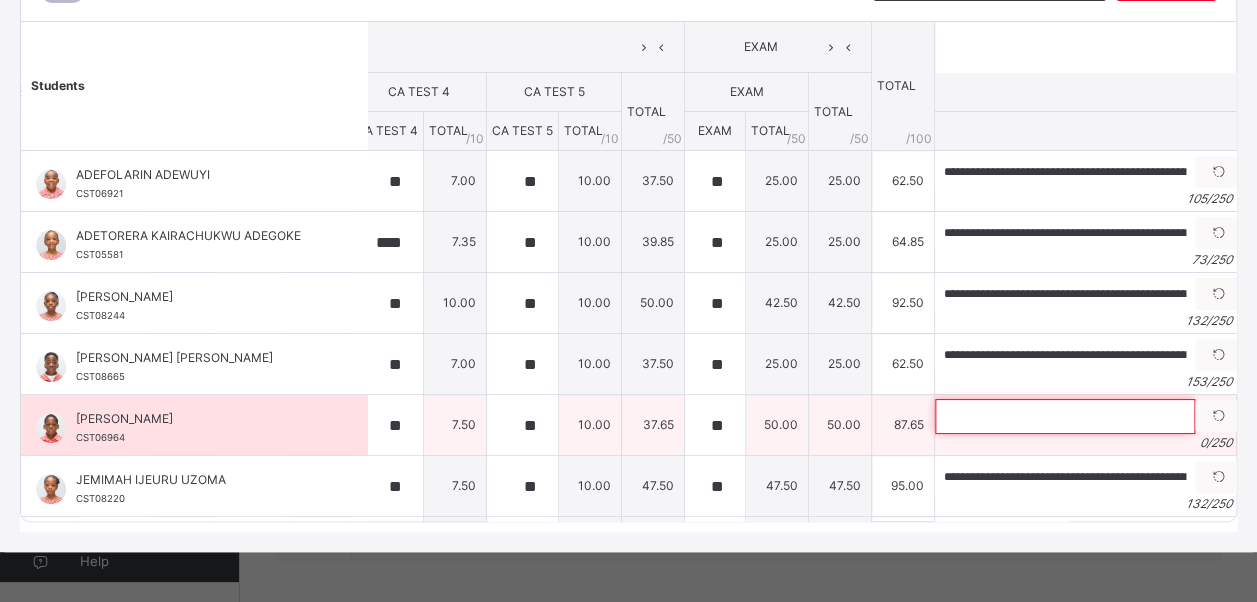 click at bounding box center (1065, 416) 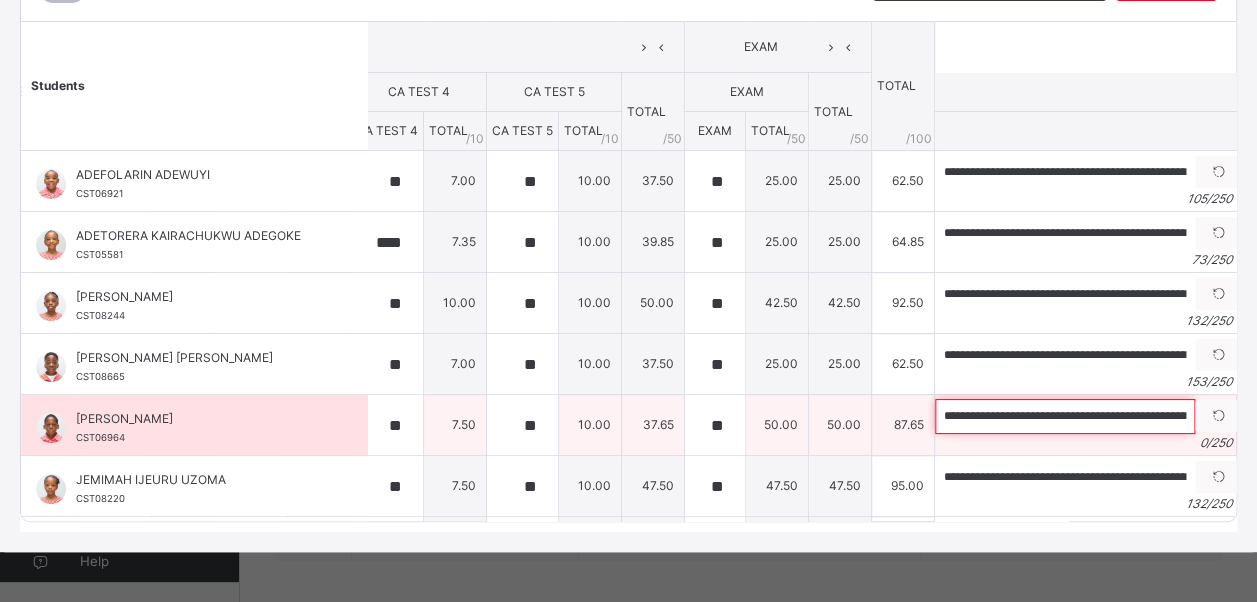 scroll, scrollTop: 0, scrollLeft: 523, axis: horizontal 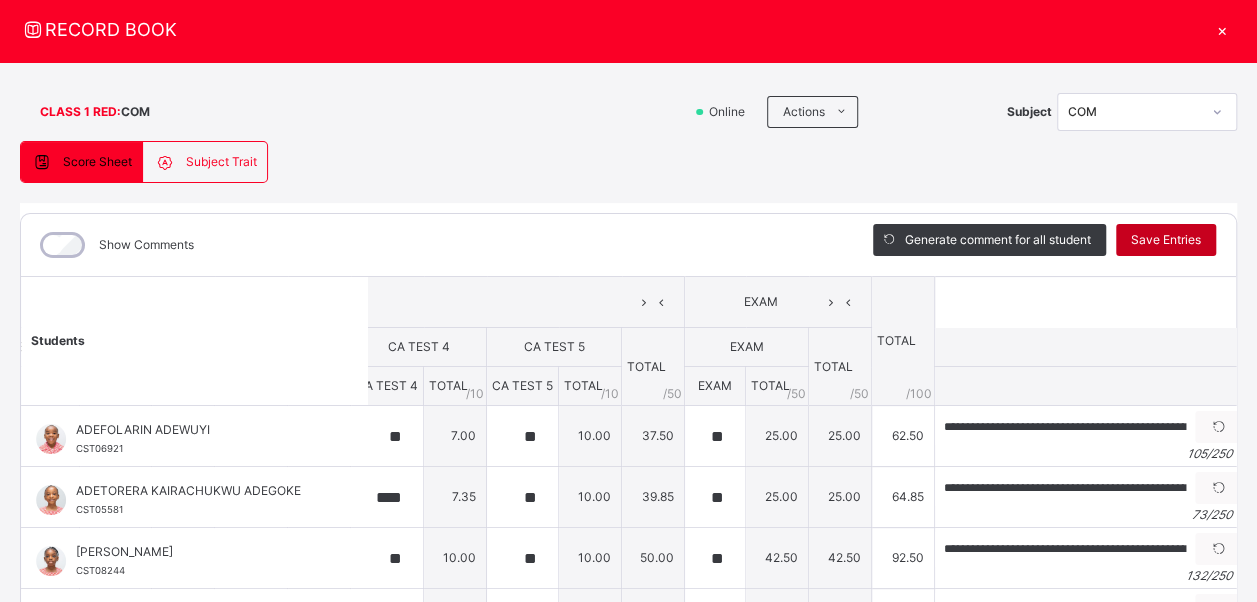 type on "**********" 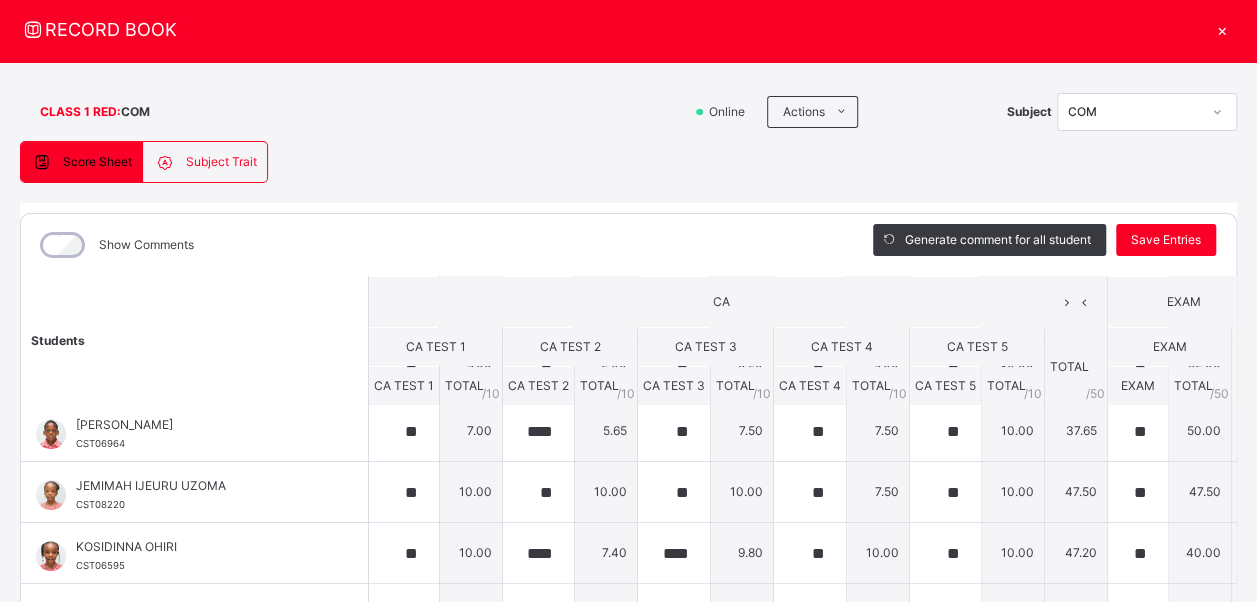 scroll, scrollTop: 260, scrollLeft: 0, axis: vertical 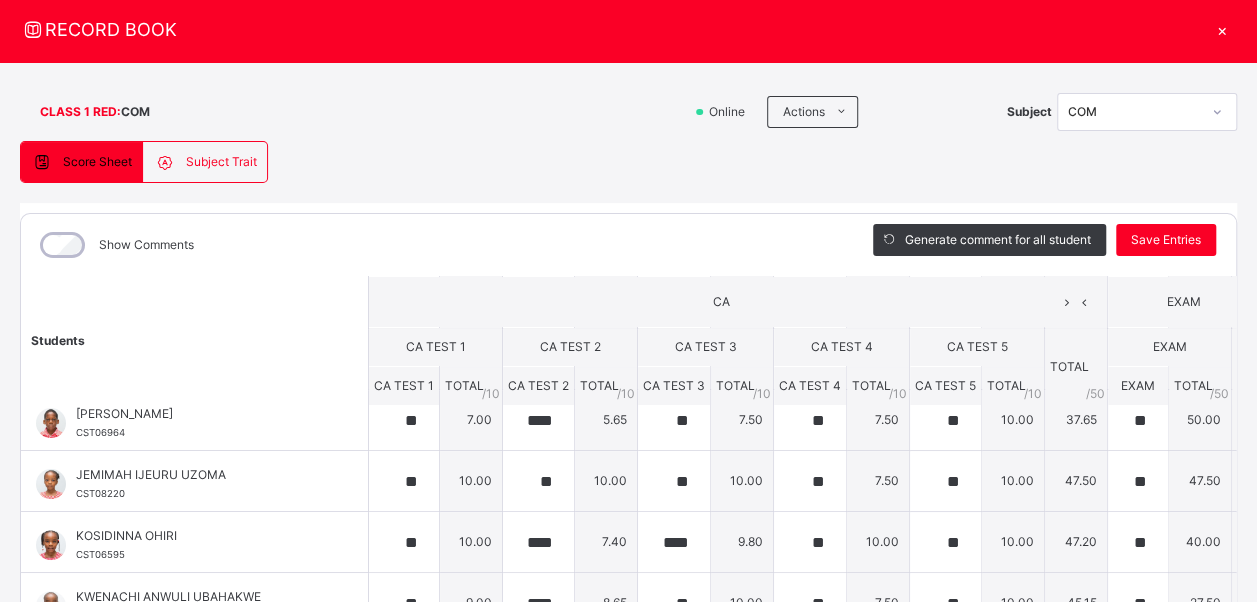 click on "**********" at bounding box center (628, 464) 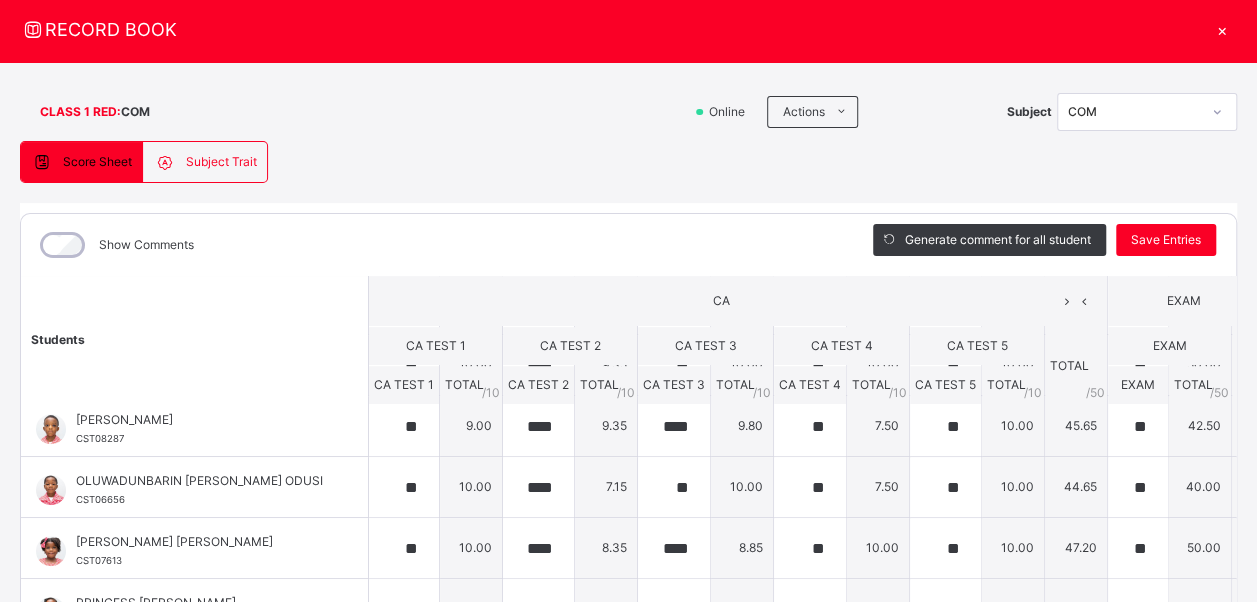 scroll, scrollTop: 726, scrollLeft: 0, axis: vertical 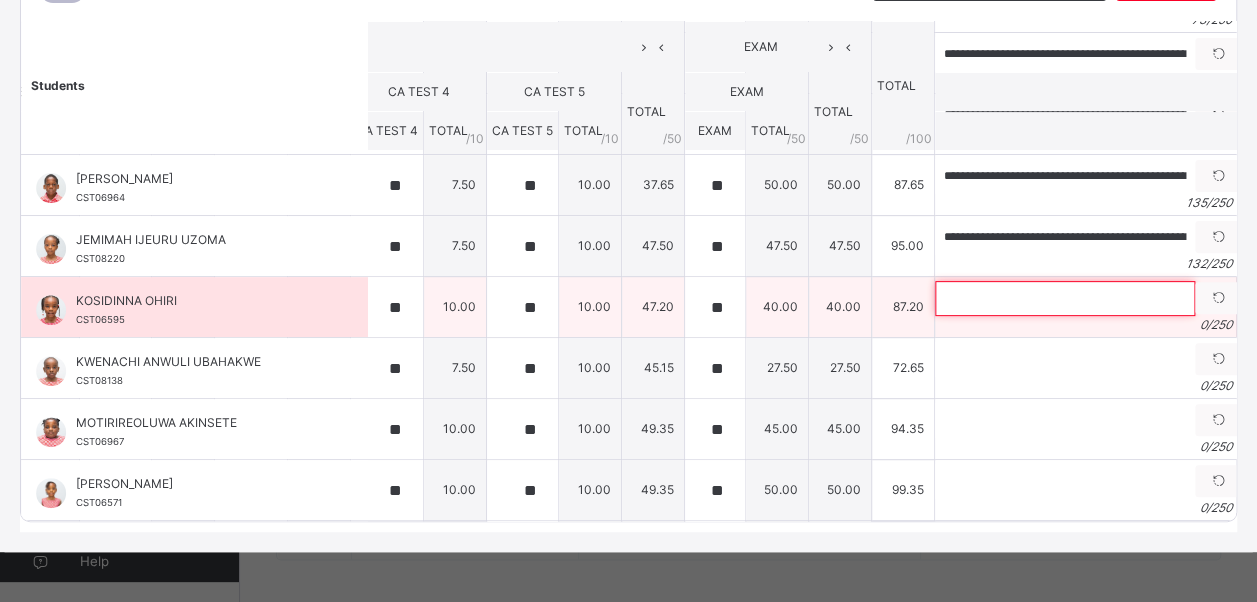 click at bounding box center (1065, 298) 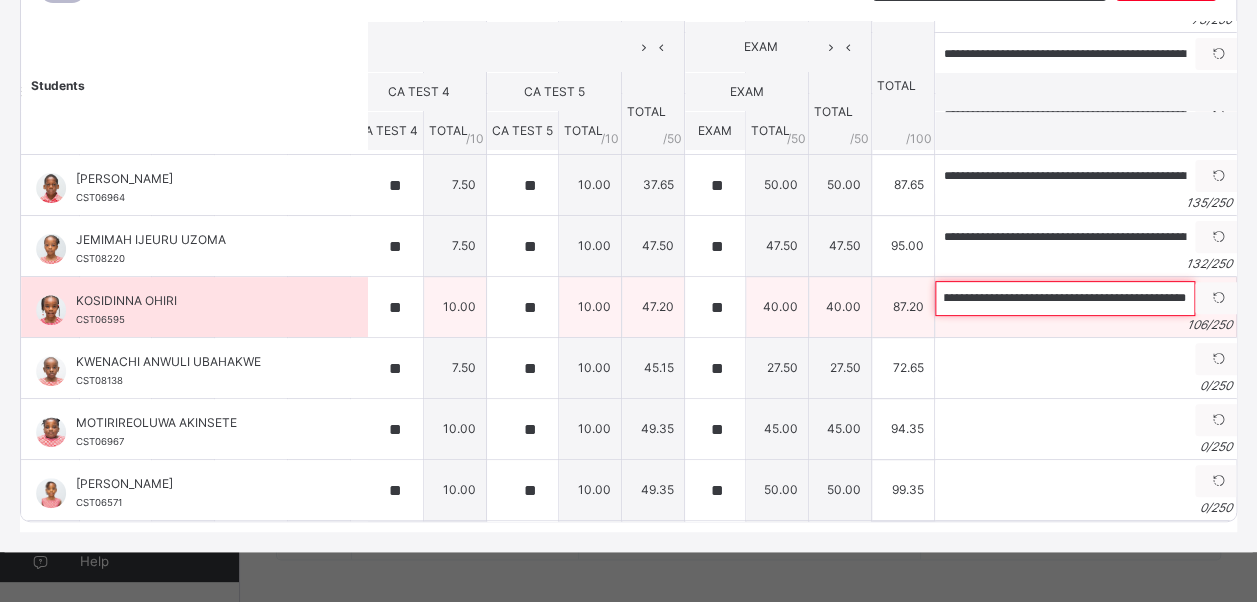 scroll, scrollTop: 0, scrollLeft: 370, axis: horizontal 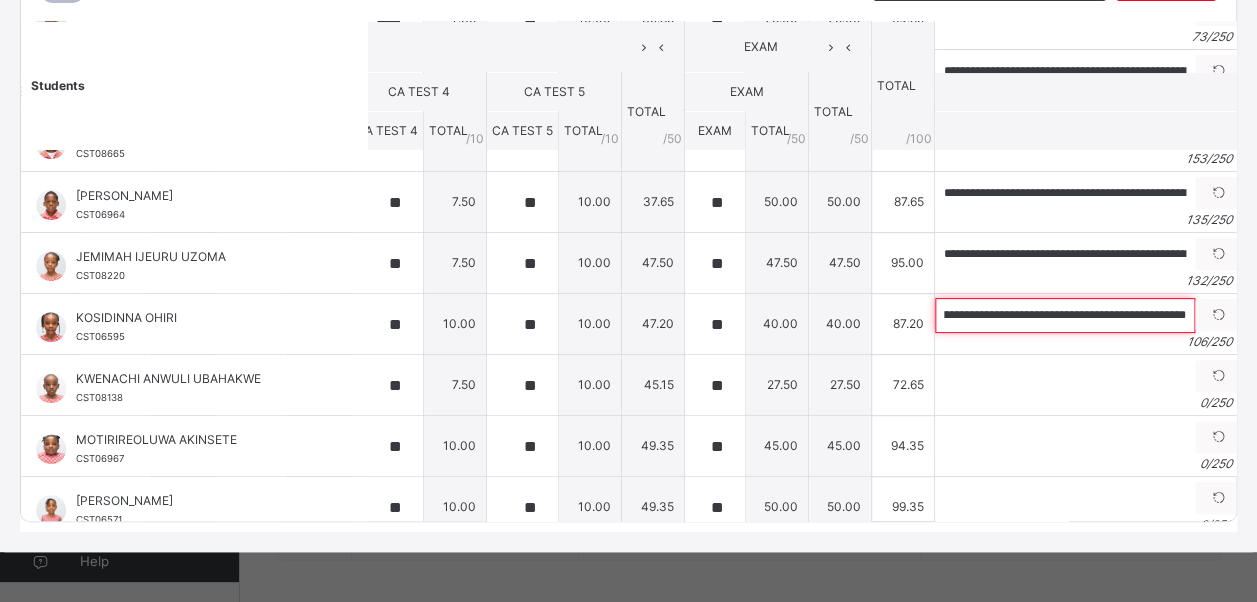 type on "**********" 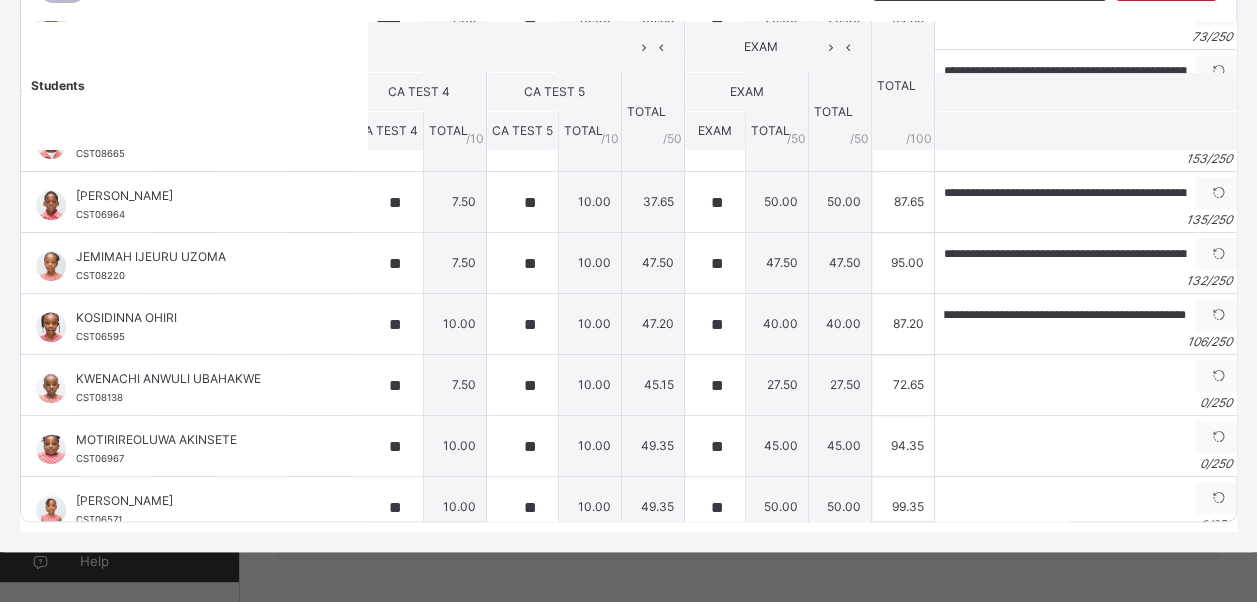 scroll, scrollTop: 0, scrollLeft: 0, axis: both 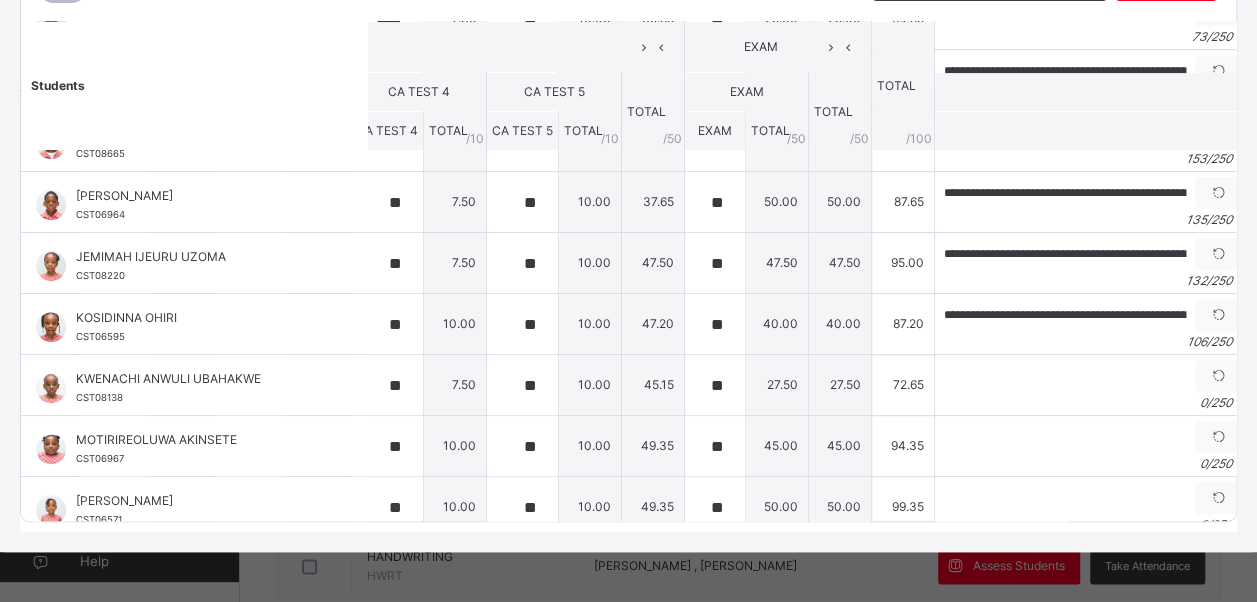 click on "CA" at bounding box center [298, 47] 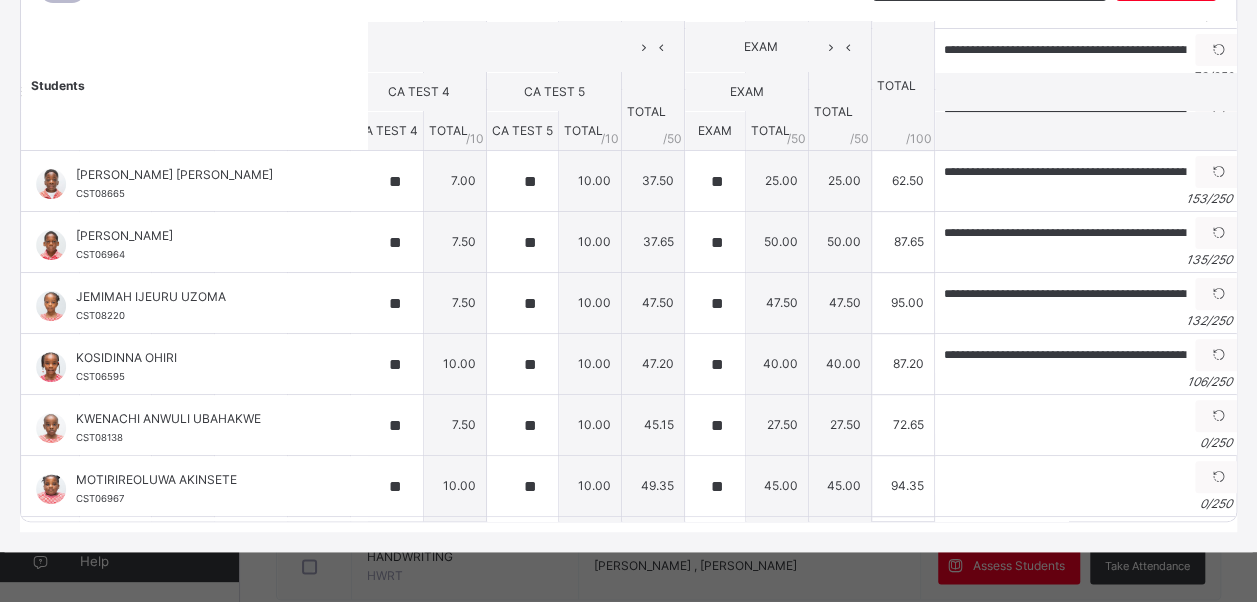 scroll, scrollTop: 16, scrollLeft: 423, axis: both 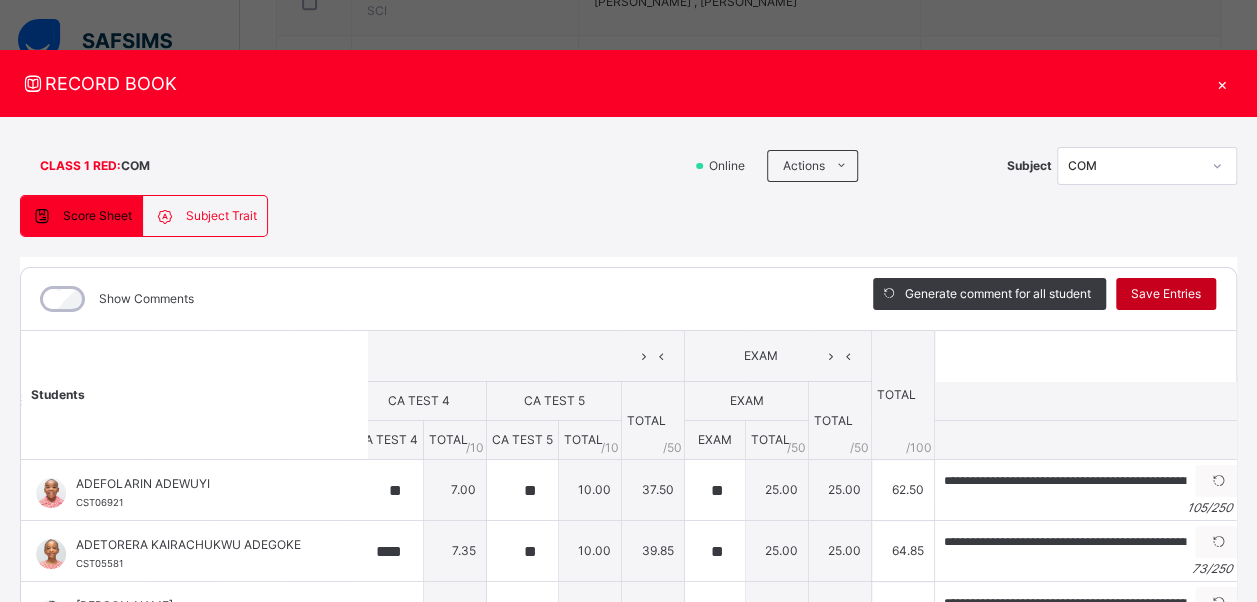 click on "Save Entries" at bounding box center (1166, 294) 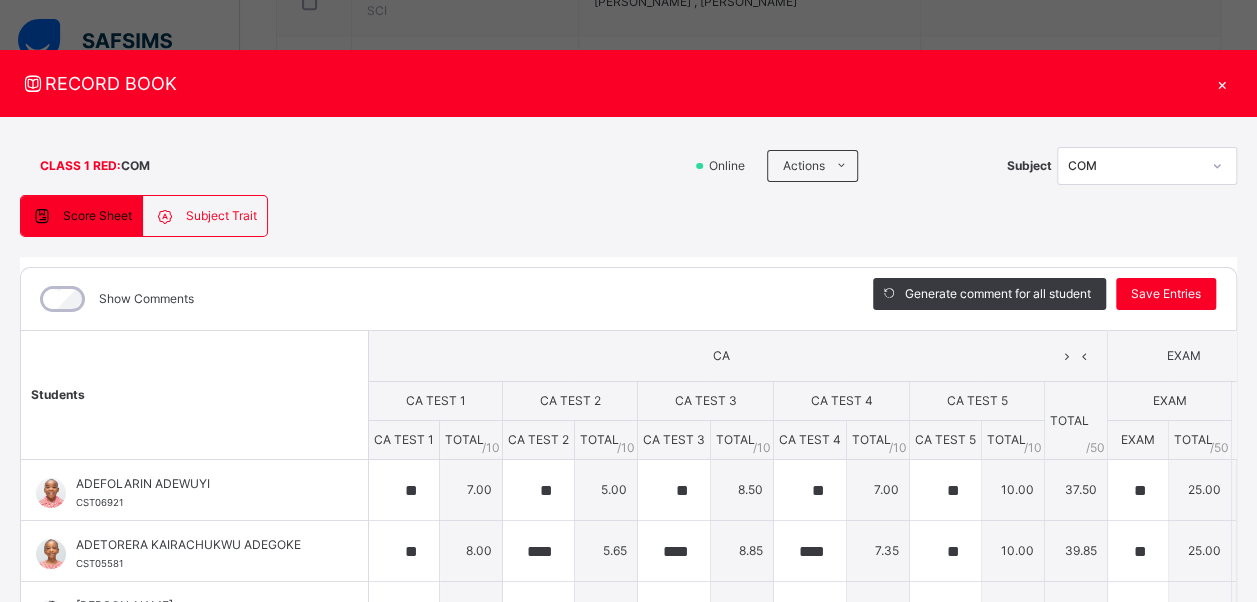 click on "Show Comments" at bounding box center [432, 299] 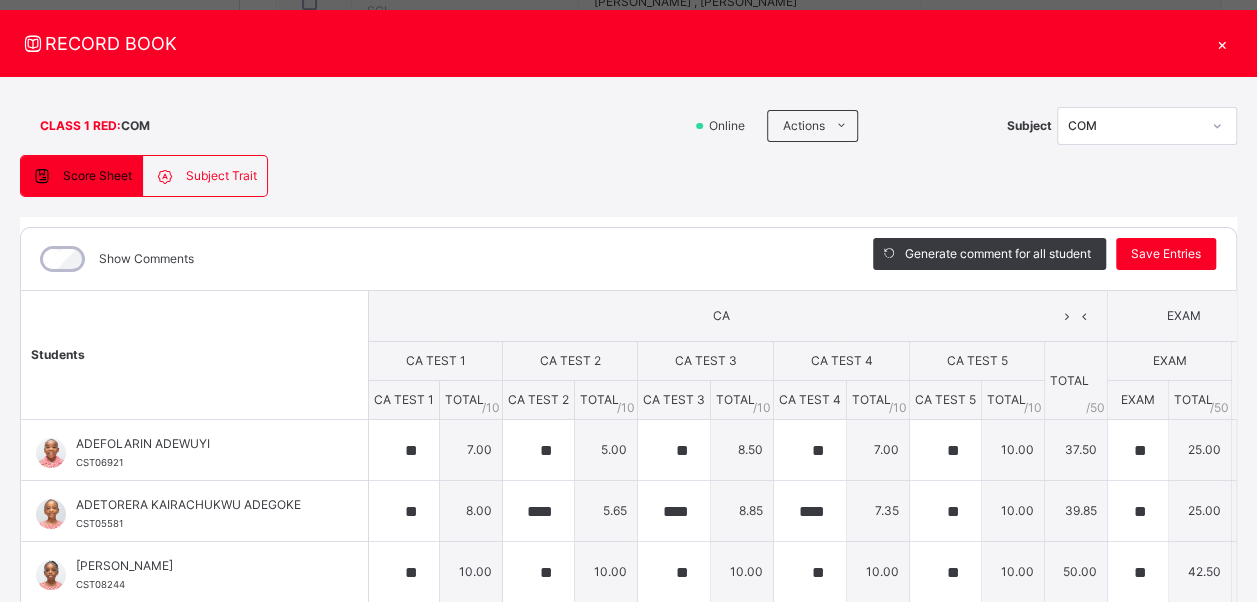 scroll, scrollTop: 269, scrollLeft: 0, axis: vertical 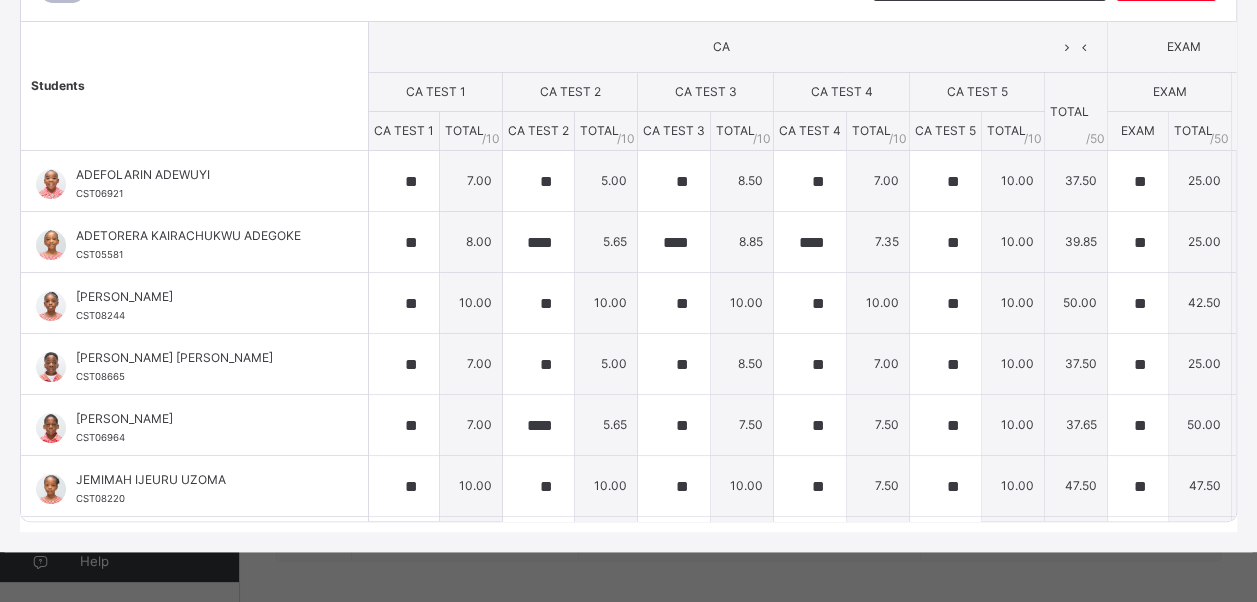 click on "Students" at bounding box center (195, 86) 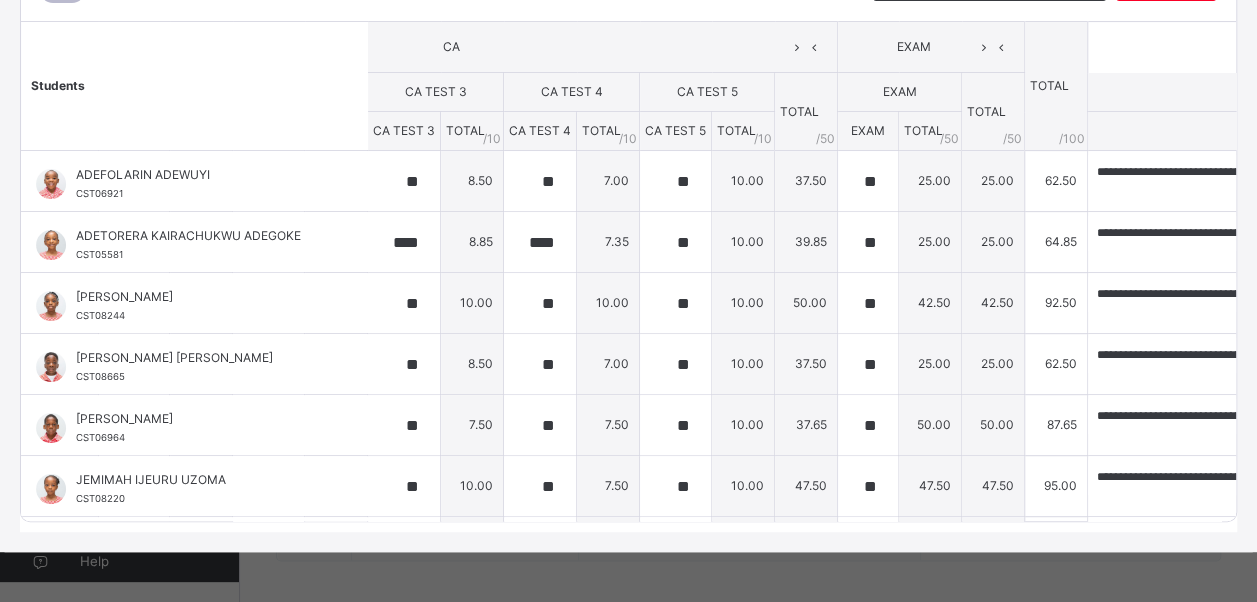 scroll, scrollTop: 0, scrollLeft: 423, axis: horizontal 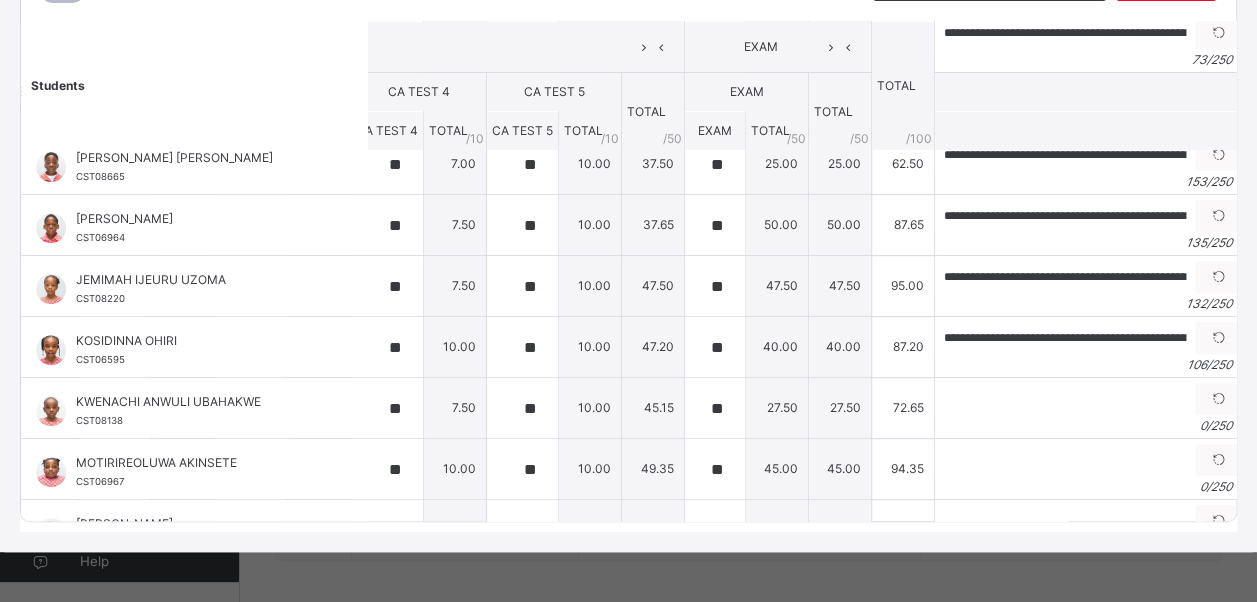 click on "Students" at bounding box center [195, 85] 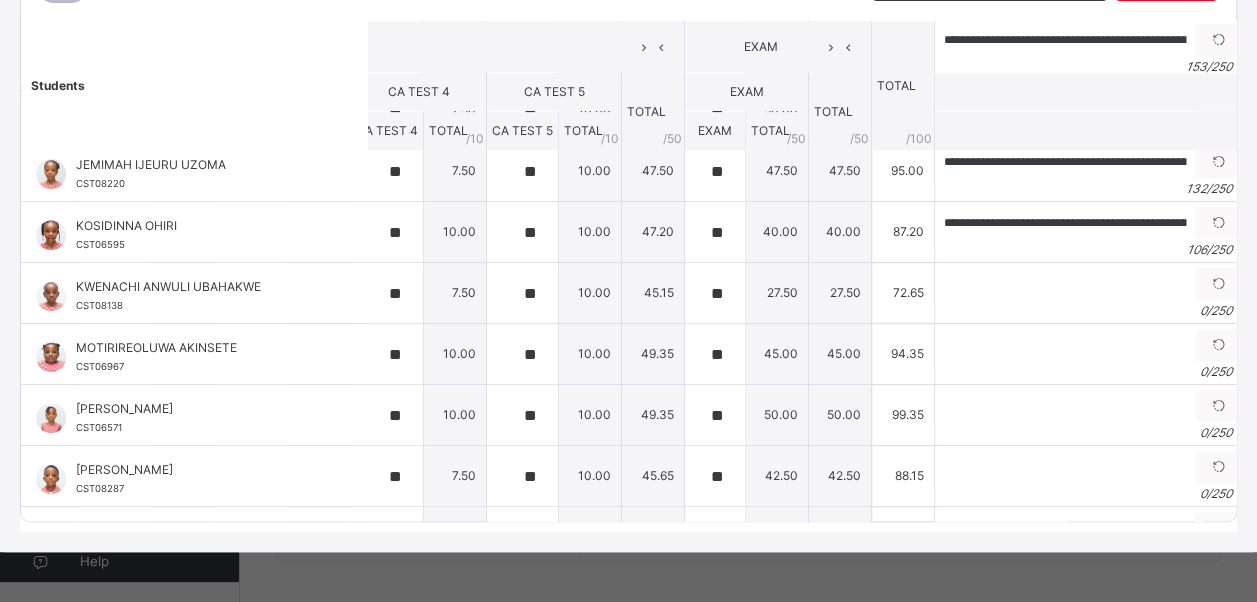 scroll, scrollTop: 320, scrollLeft: 423, axis: both 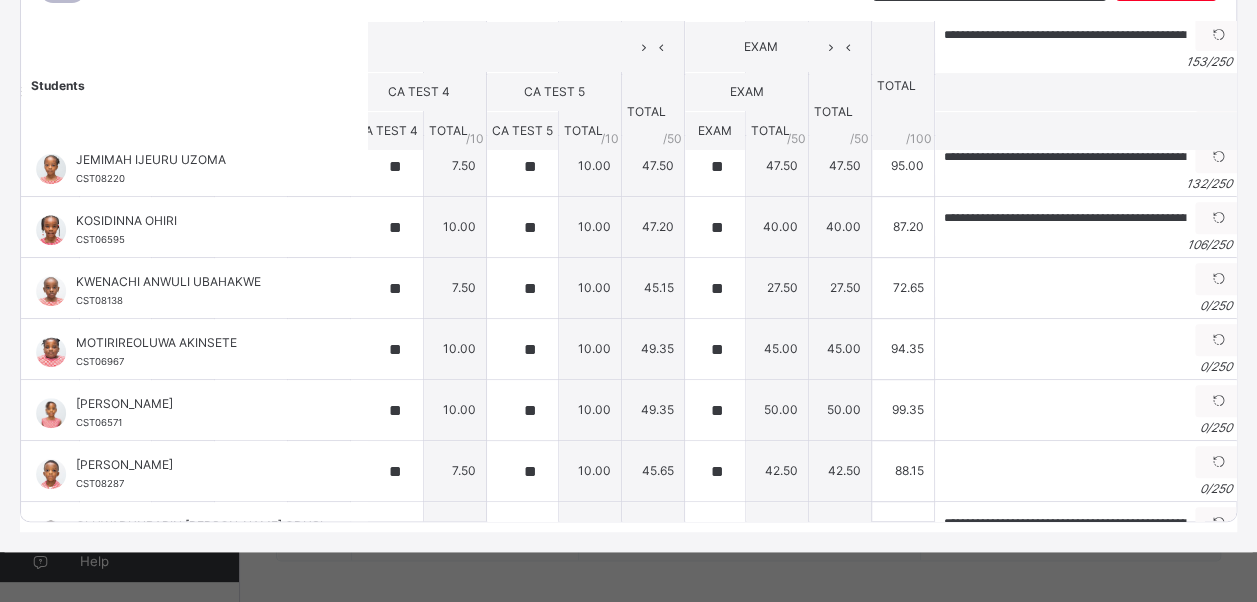 click on "Students" at bounding box center (195, 85) 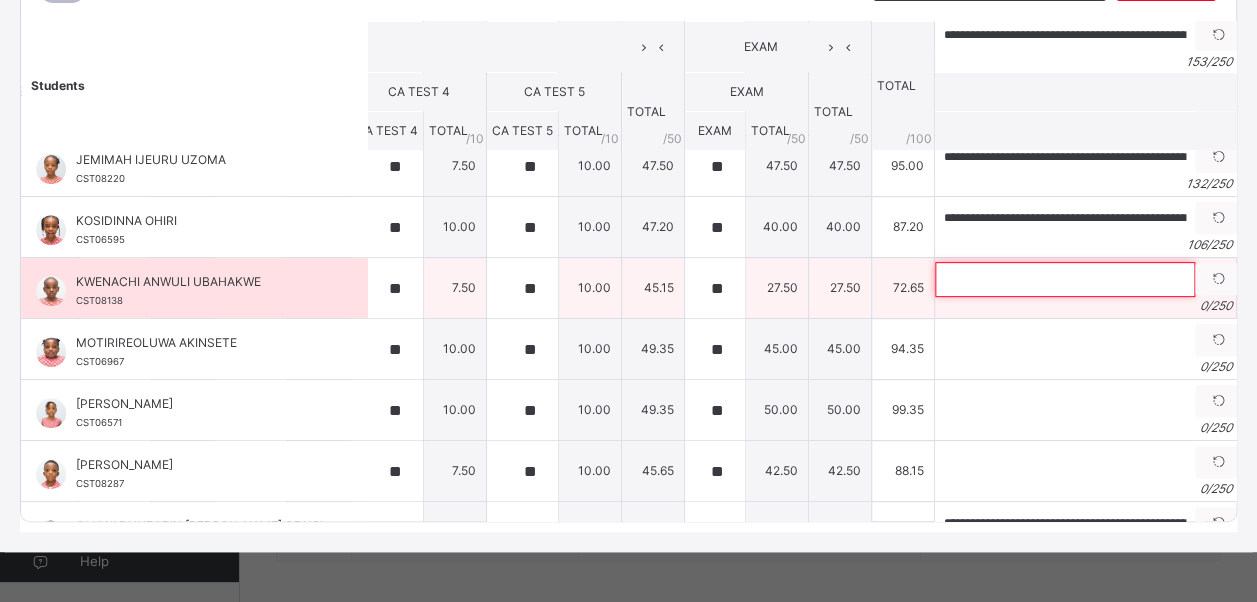 click at bounding box center (1065, 279) 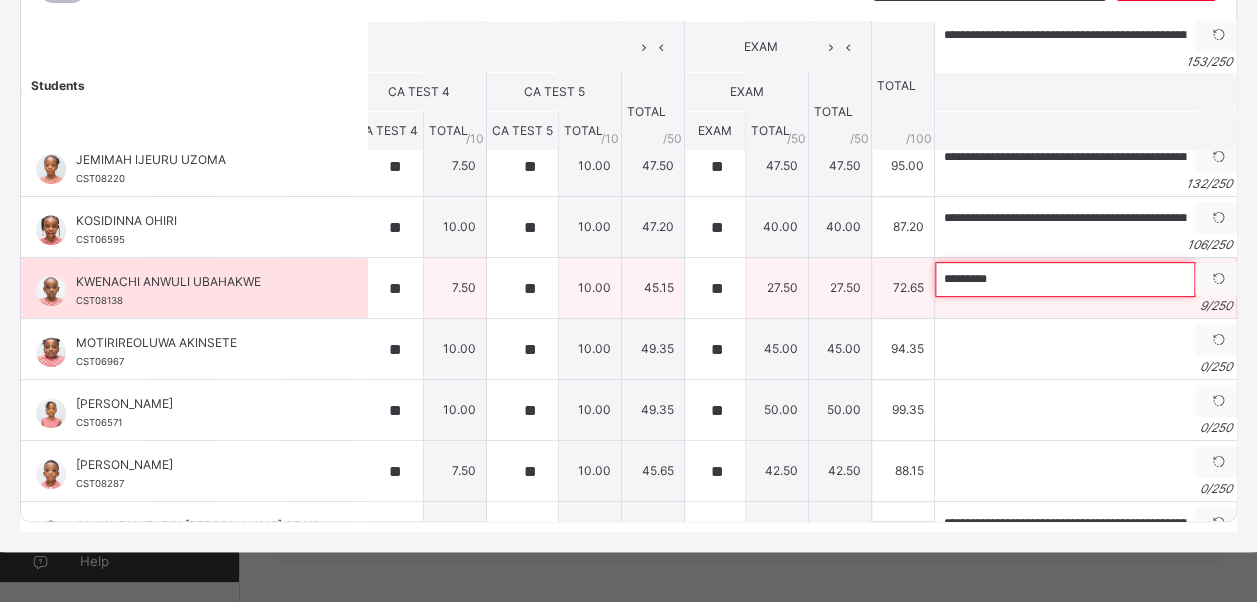 paste on "**********" 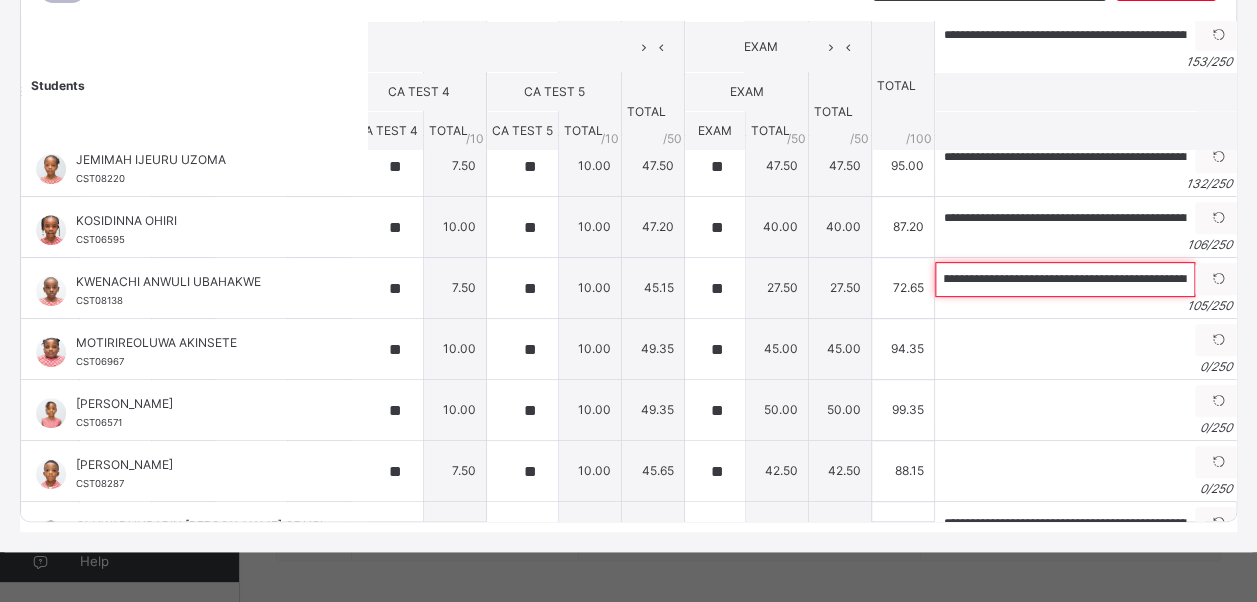 scroll, scrollTop: 0, scrollLeft: 0, axis: both 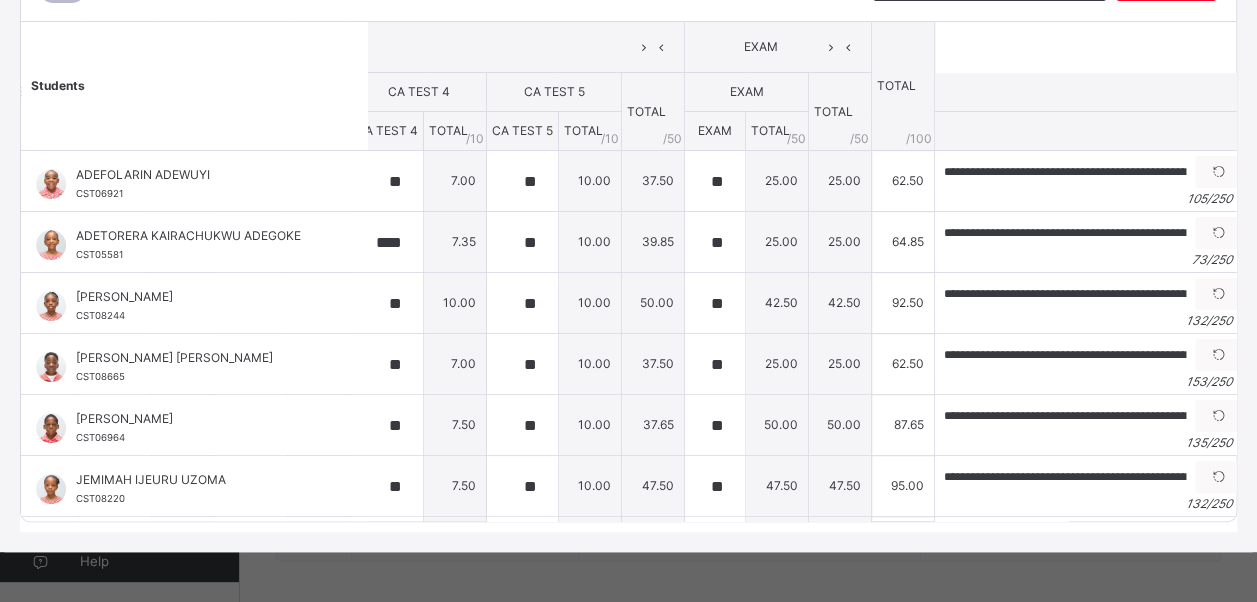 type on "**********" 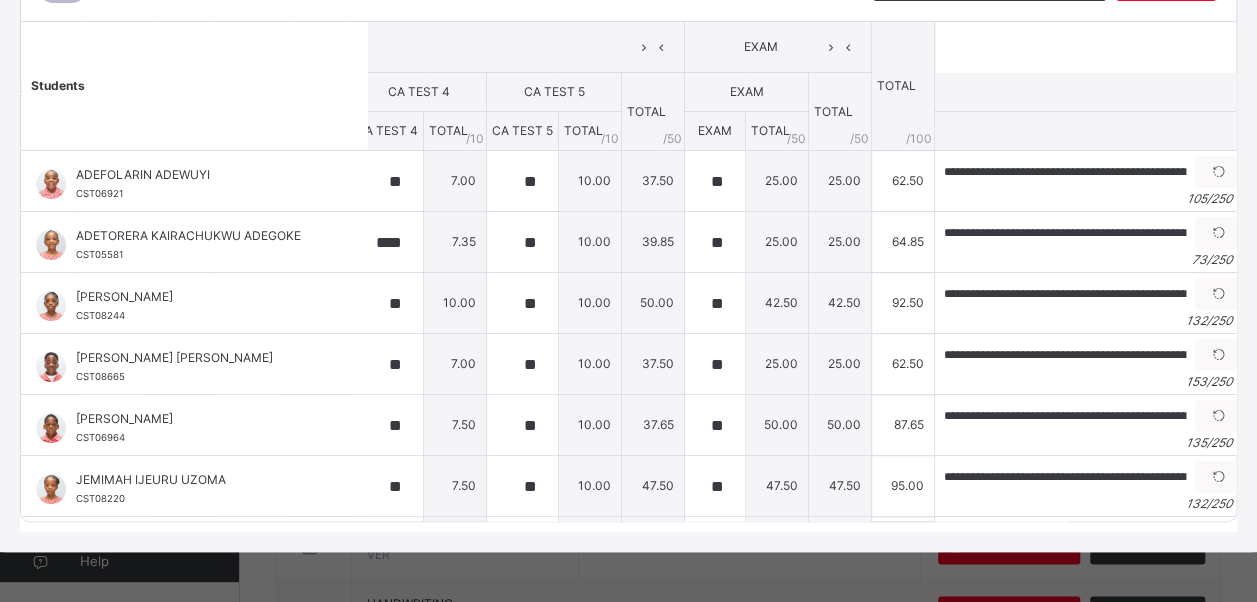scroll, scrollTop: 1232, scrollLeft: 0, axis: vertical 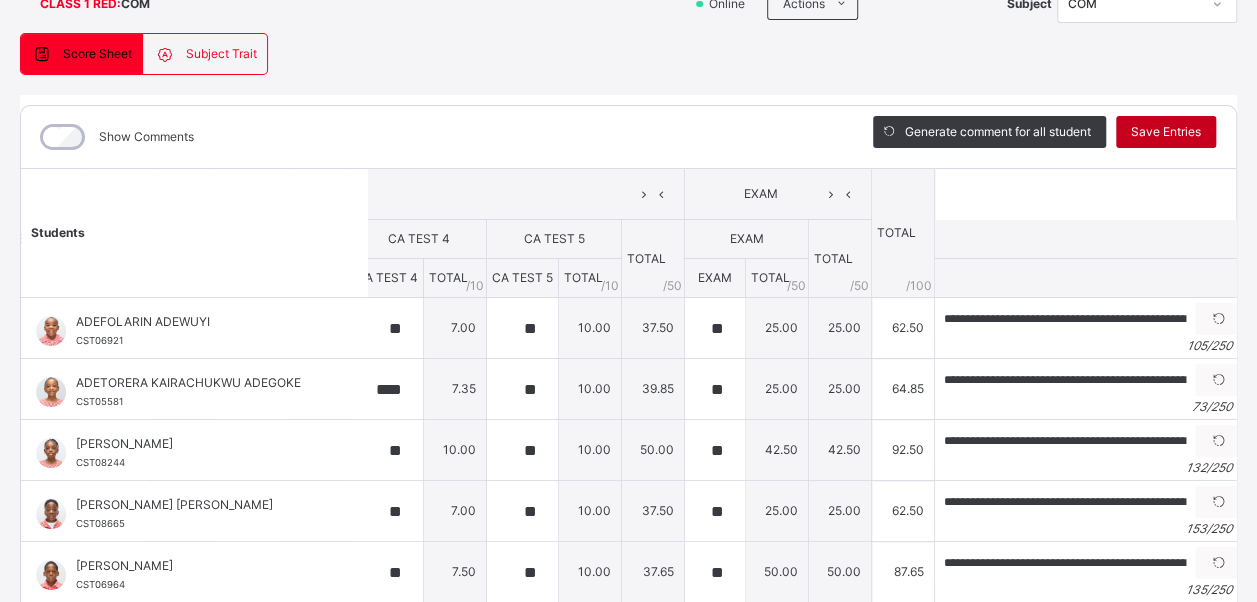 click on "Save Entries" at bounding box center (1166, 132) 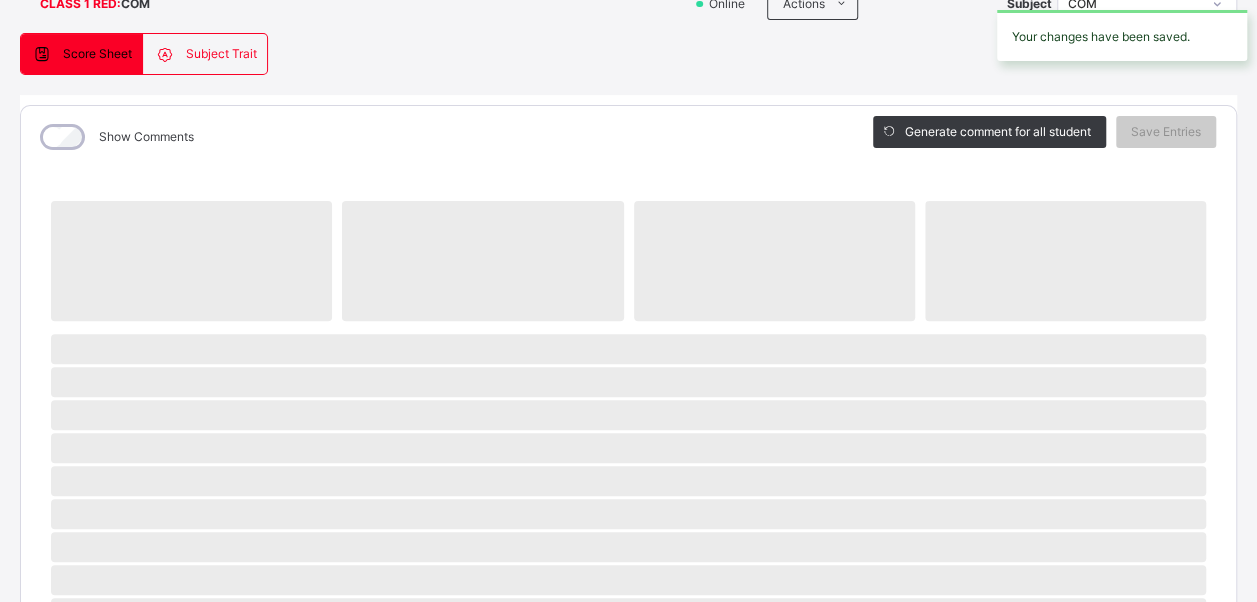 scroll, scrollTop: 162, scrollLeft: 0, axis: vertical 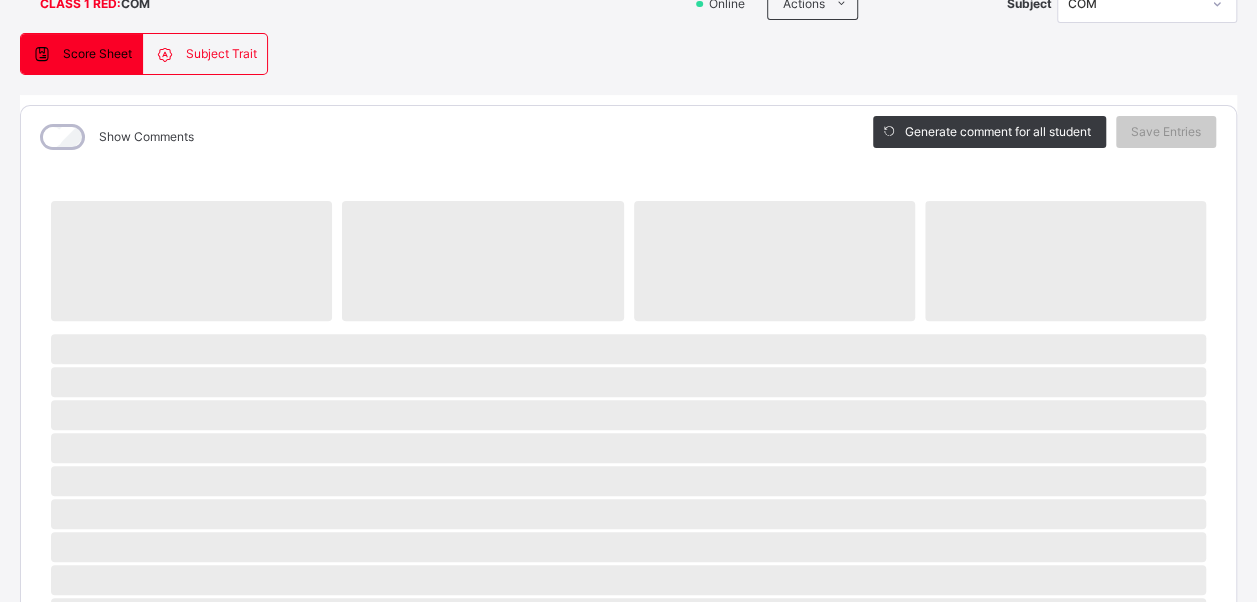 click on "‌ ‌ ‌ ‌ ‌ ‌ ‌ ‌ ‌ ‌ ‌ ‌ ‌ ‌ ‌ ‌ ‌ ‌ ‌ ‌ ‌ ‌ ‌ ‌ ‌ ‌ ‌ ‌ ‌" at bounding box center (628, 677) 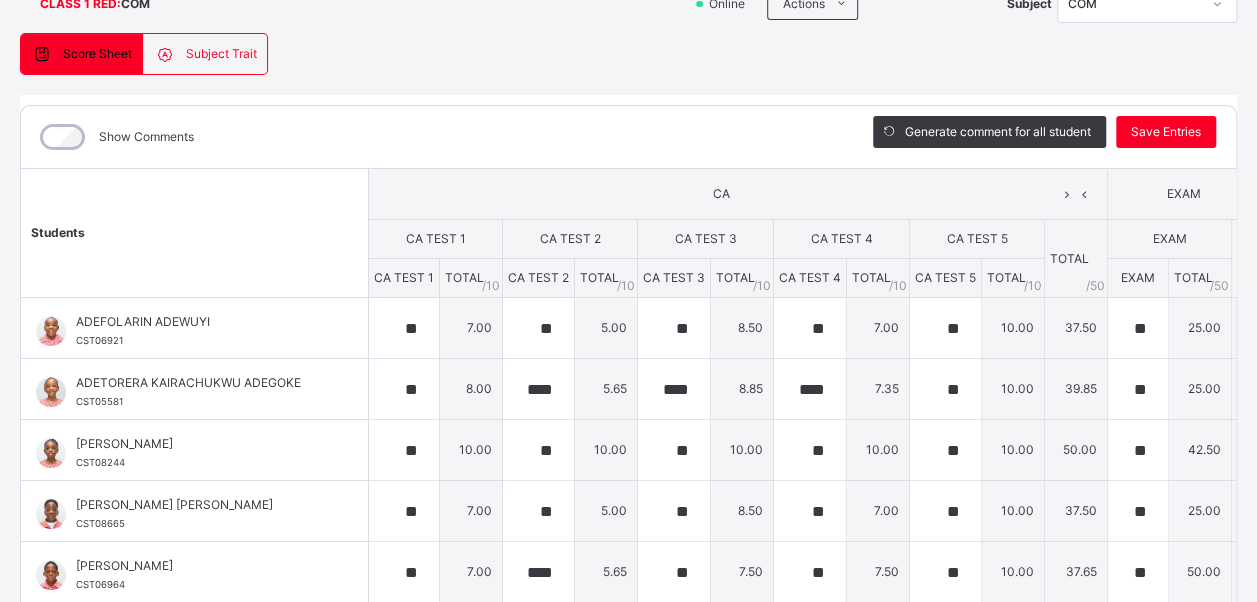 scroll, scrollTop: 162, scrollLeft: 25, axis: both 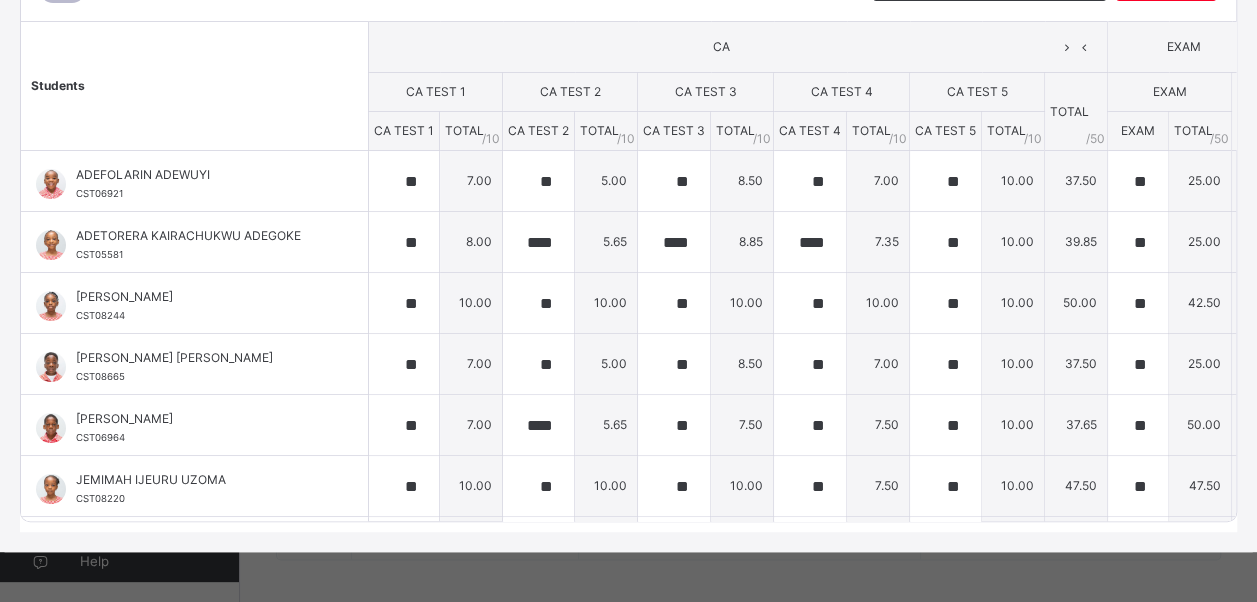 click on "Students" at bounding box center [195, 86] 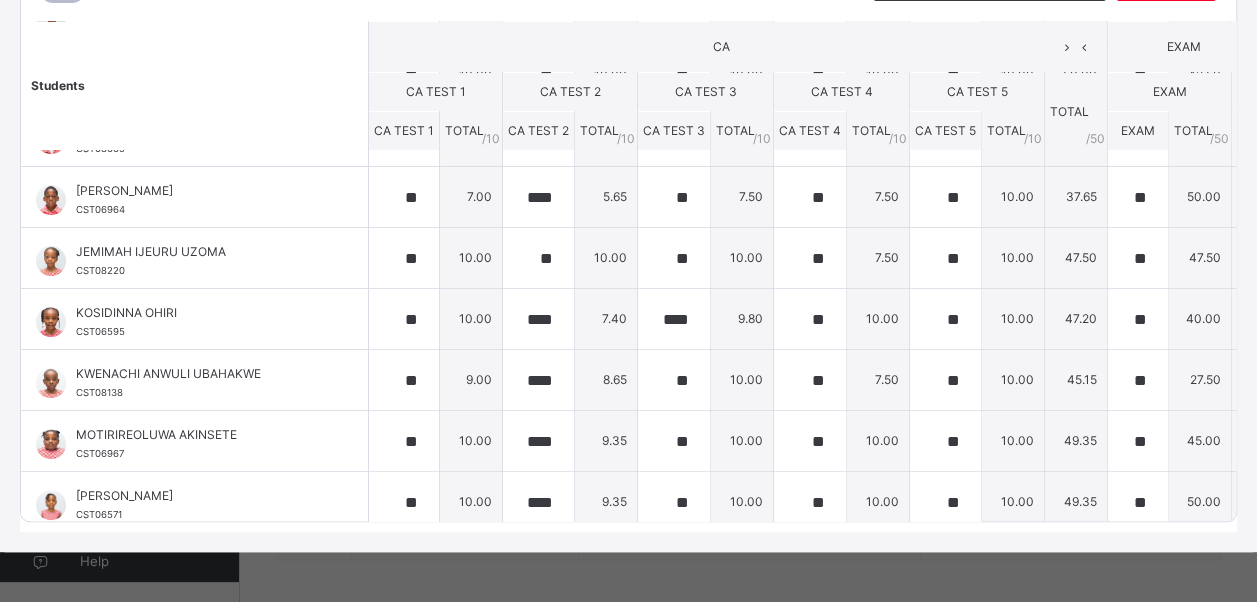 scroll, scrollTop: 280, scrollLeft: 0, axis: vertical 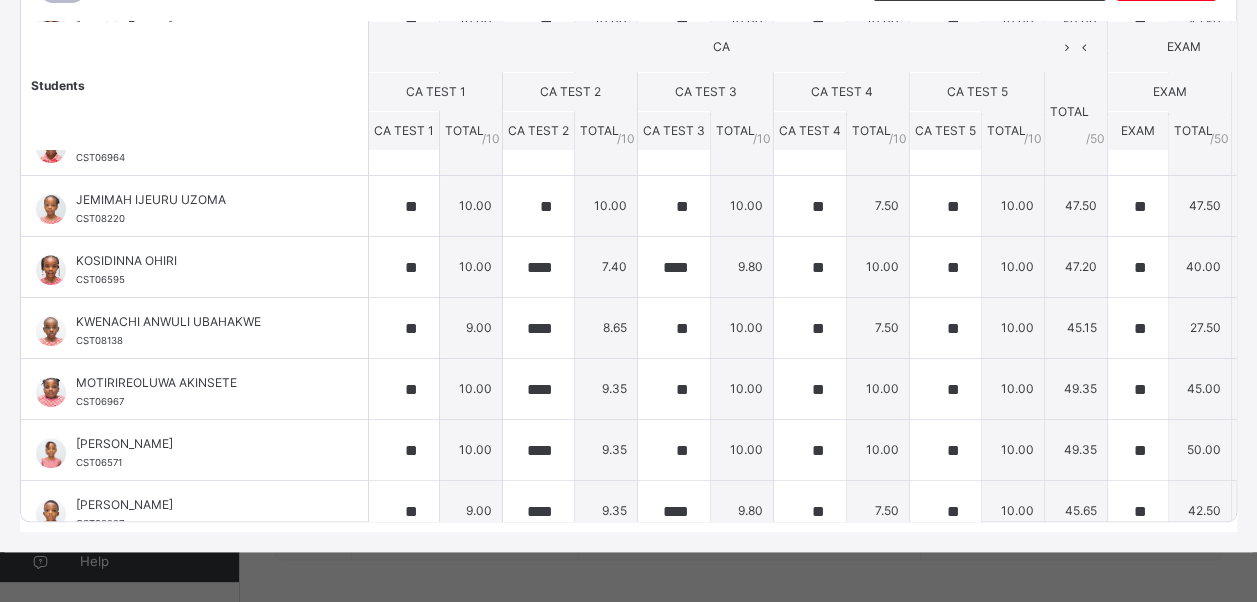 click on "Students" at bounding box center [195, 85] 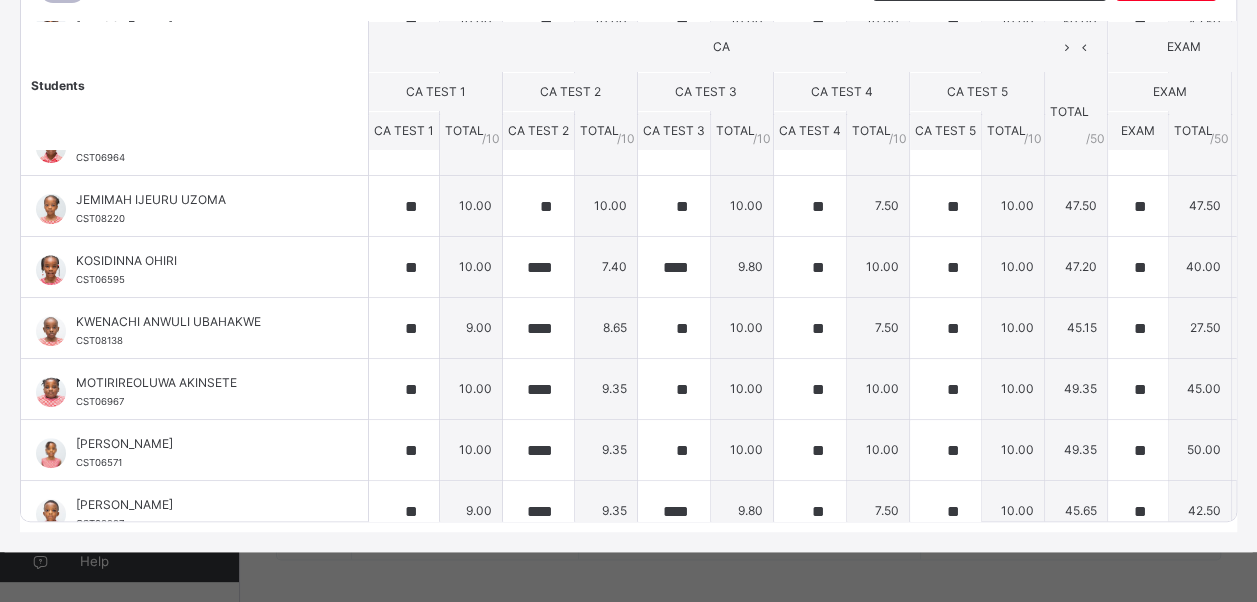click on "Students" at bounding box center [195, 85] 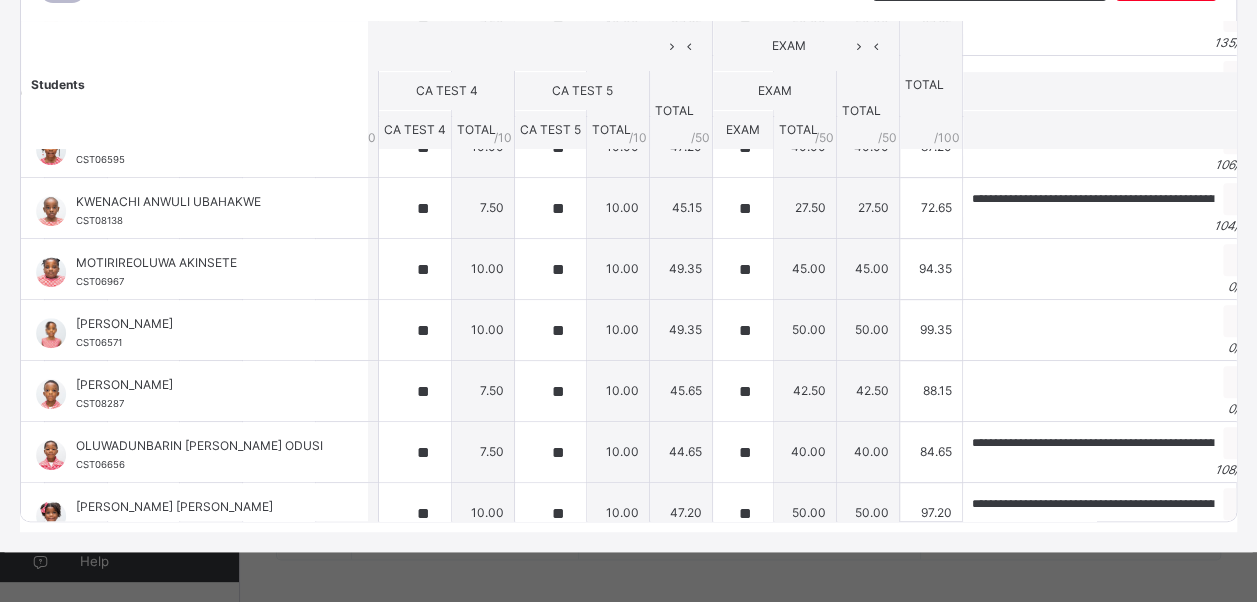 scroll, scrollTop: 400, scrollLeft: 423, axis: both 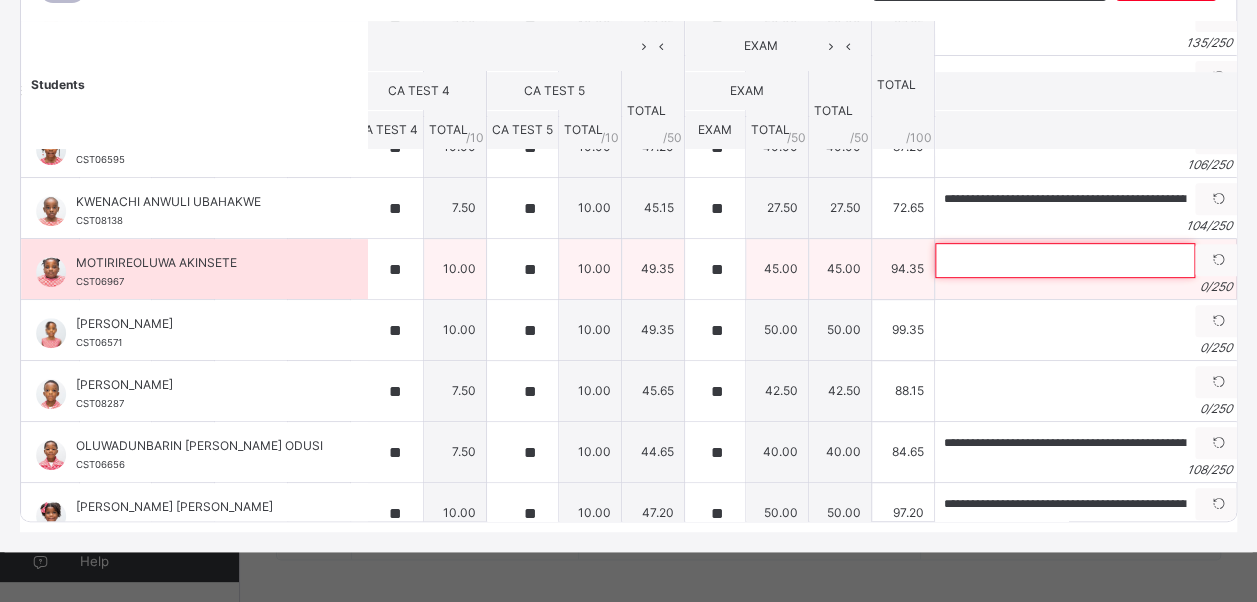 click at bounding box center (1065, 260) 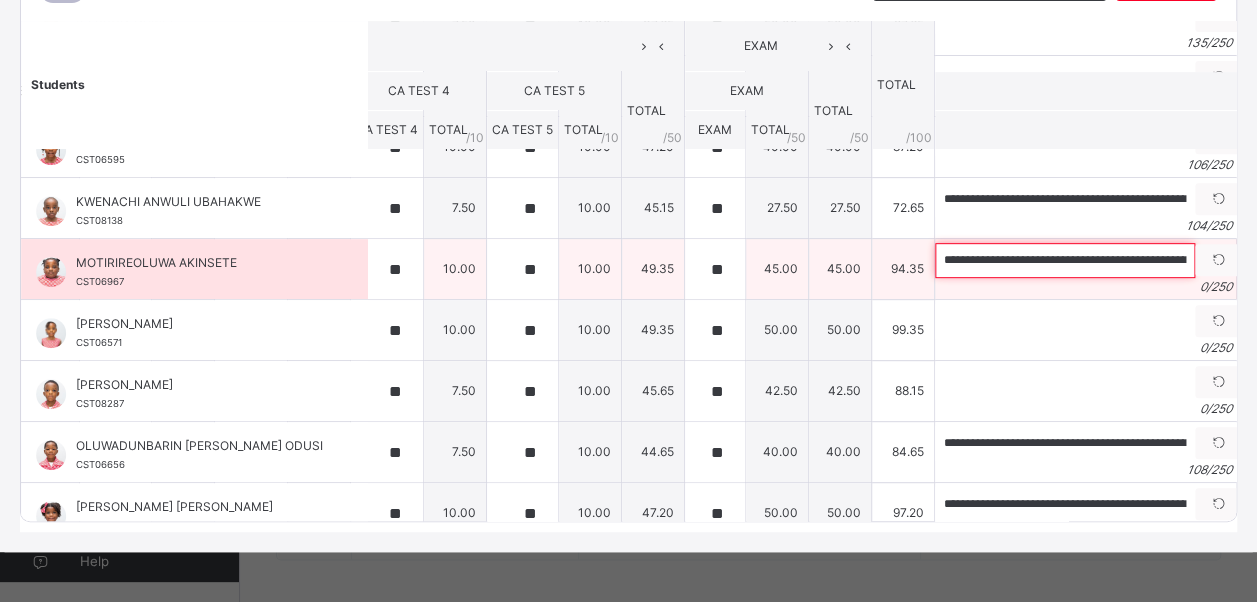 scroll, scrollTop: 0, scrollLeft: 542, axis: horizontal 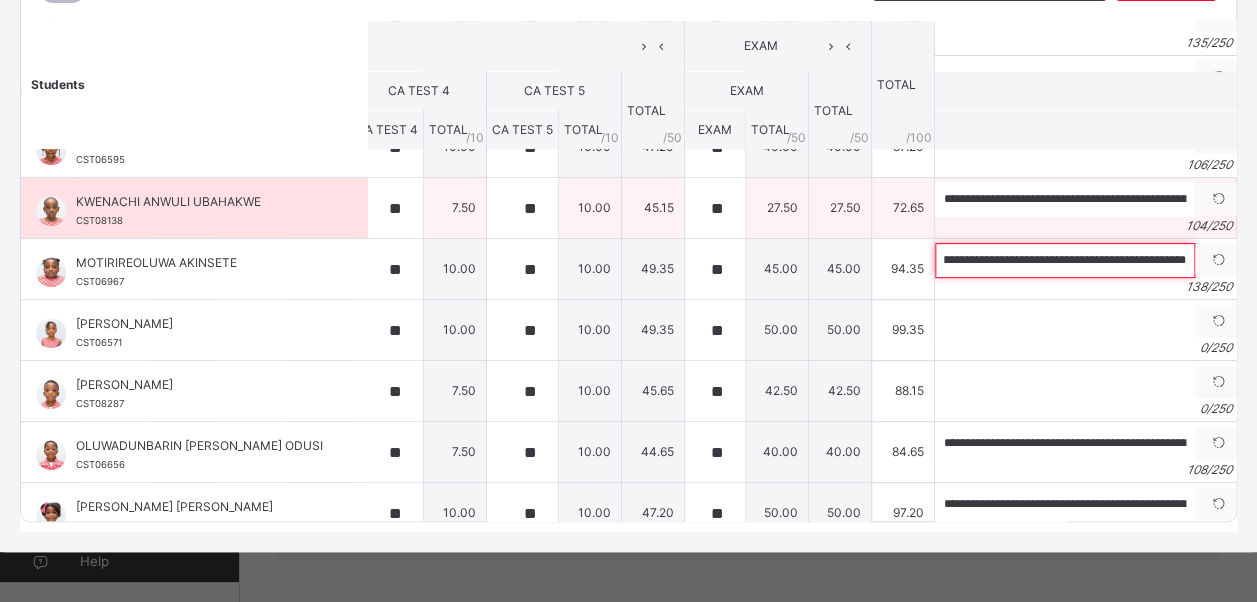 type on "**********" 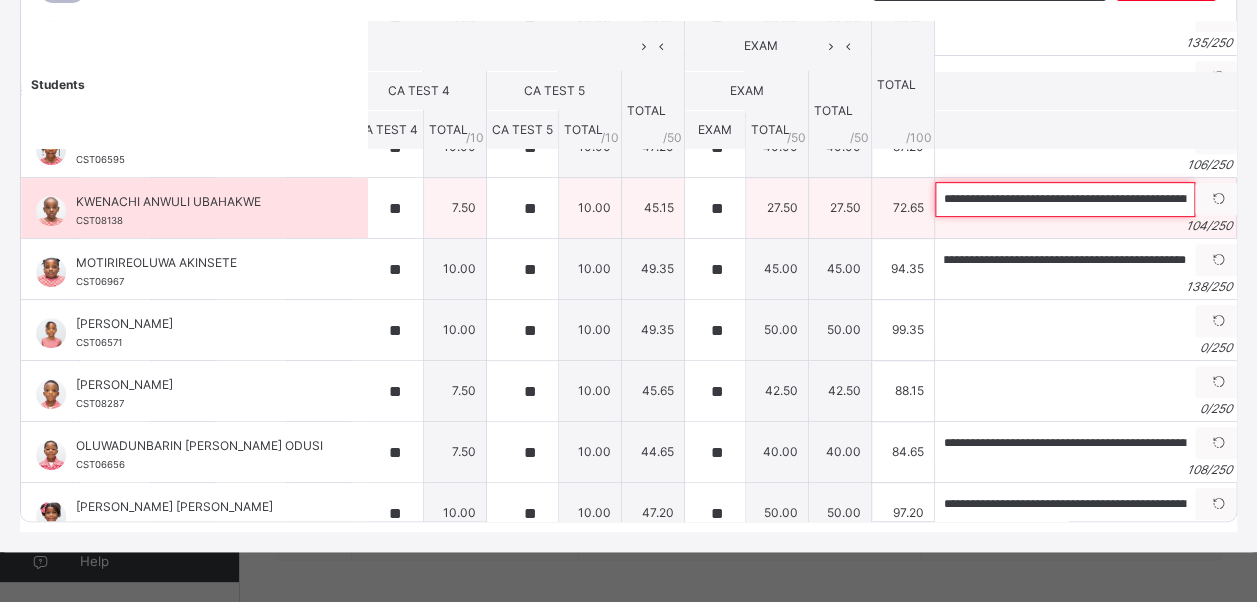 click on "**********" at bounding box center (1065, 199) 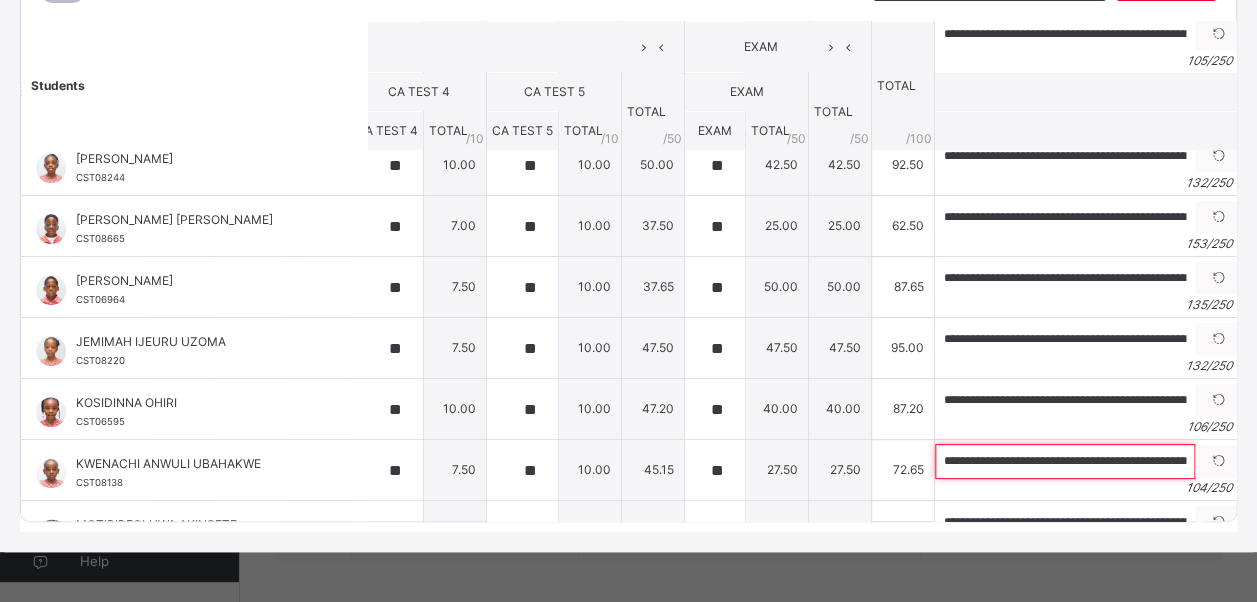 scroll, scrollTop: 98, scrollLeft: 423, axis: both 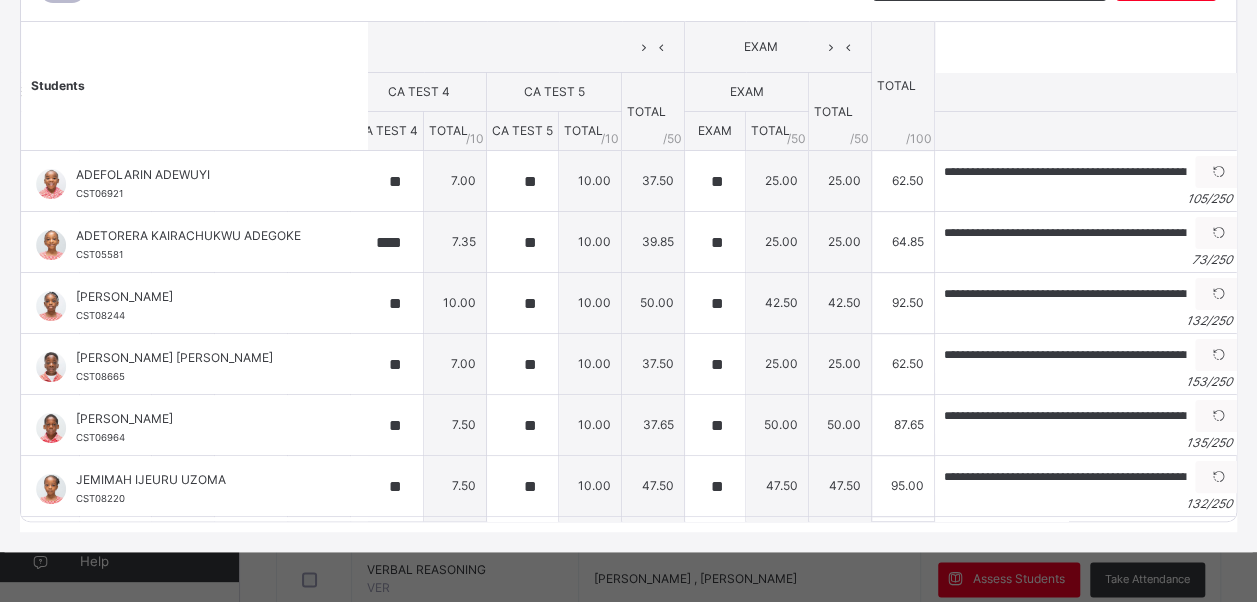 click on "Students" at bounding box center (195, 86) 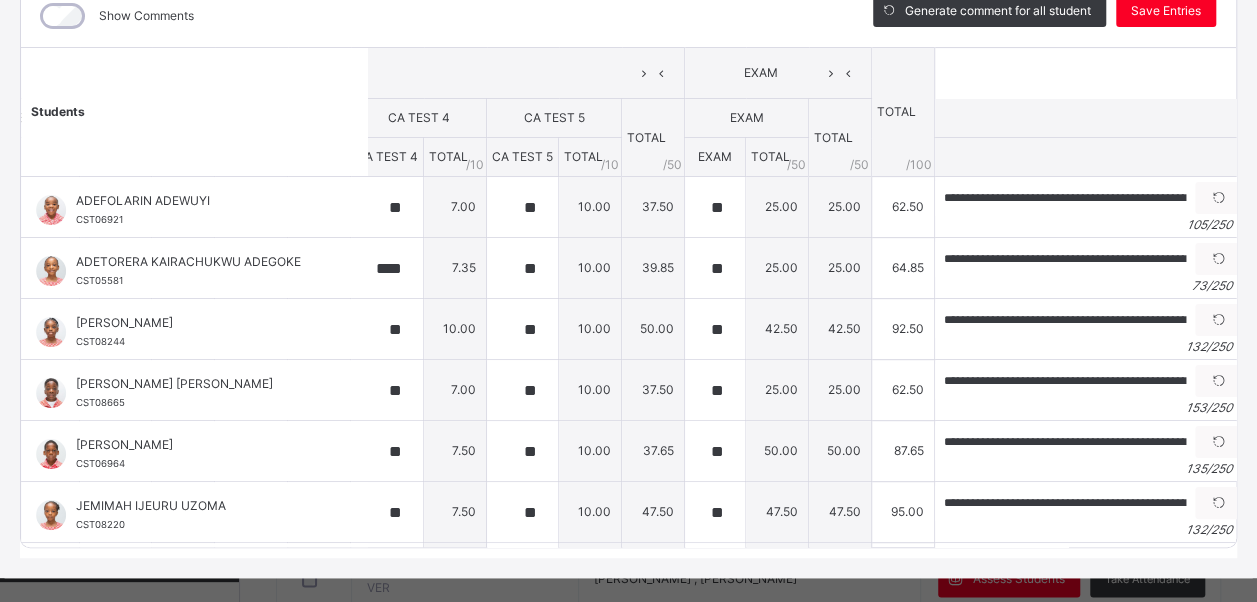 scroll, scrollTop: 243, scrollLeft: 25, axis: both 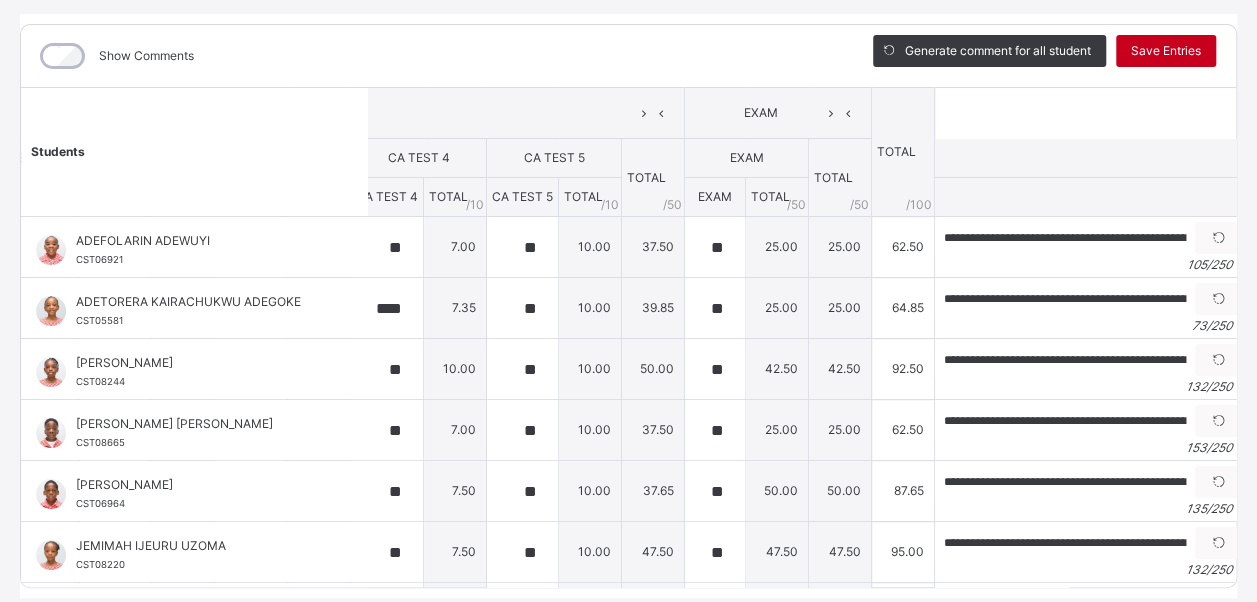 click on "Save Entries" at bounding box center (1166, 51) 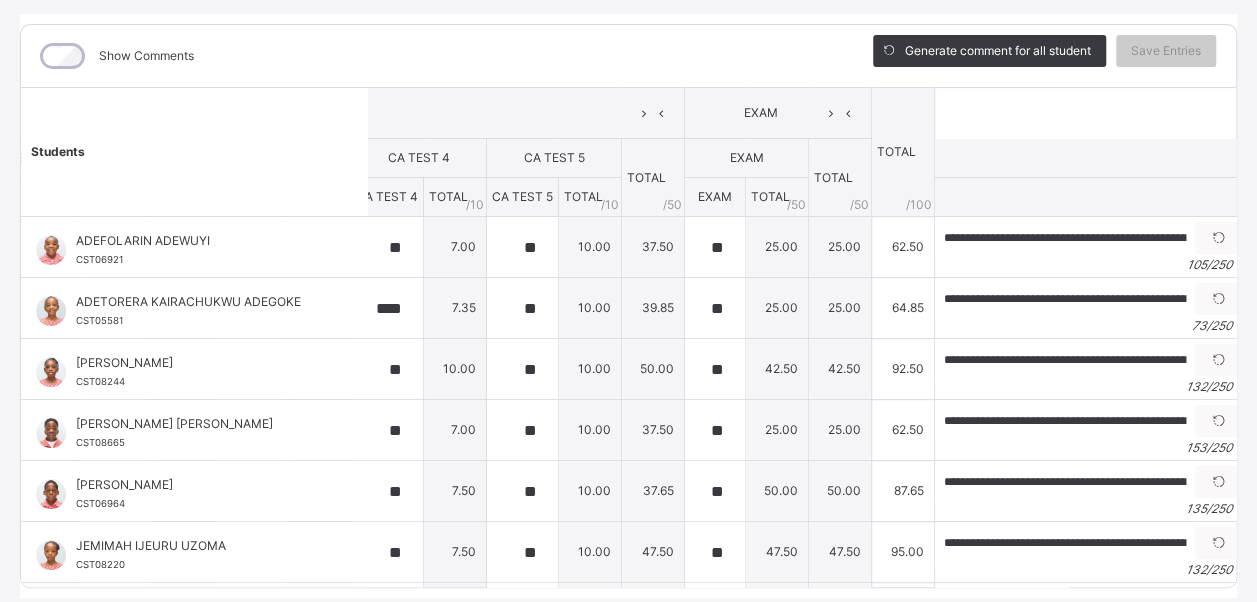 scroll, scrollTop: 243, scrollLeft: 0, axis: vertical 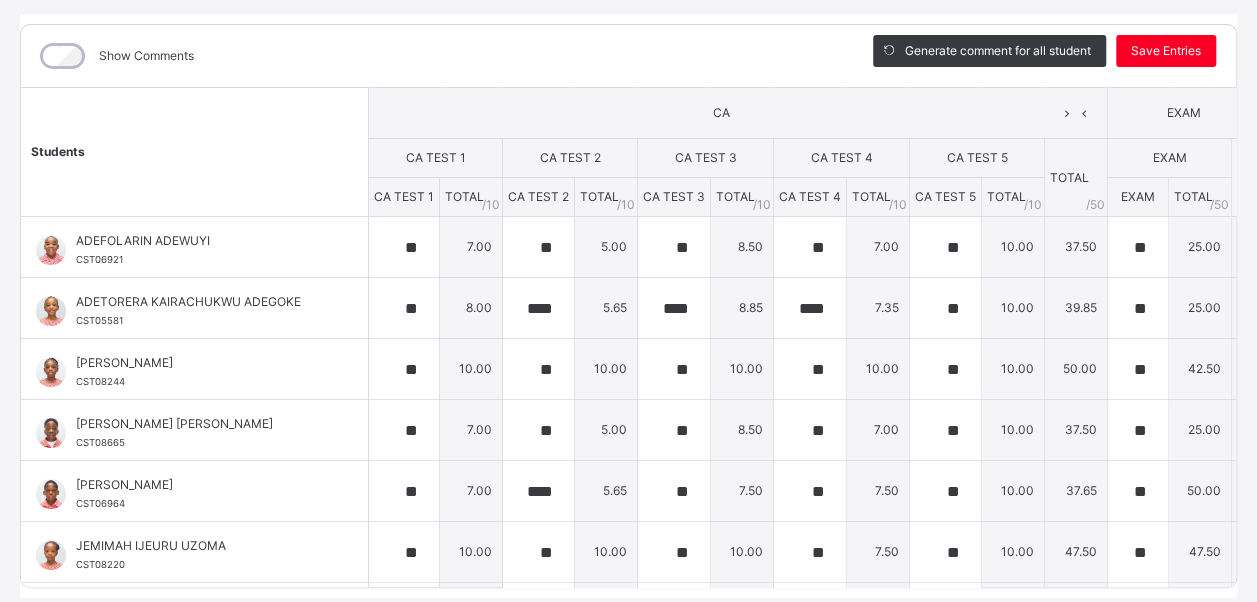 click on "Show Comments" at bounding box center (432, 56) 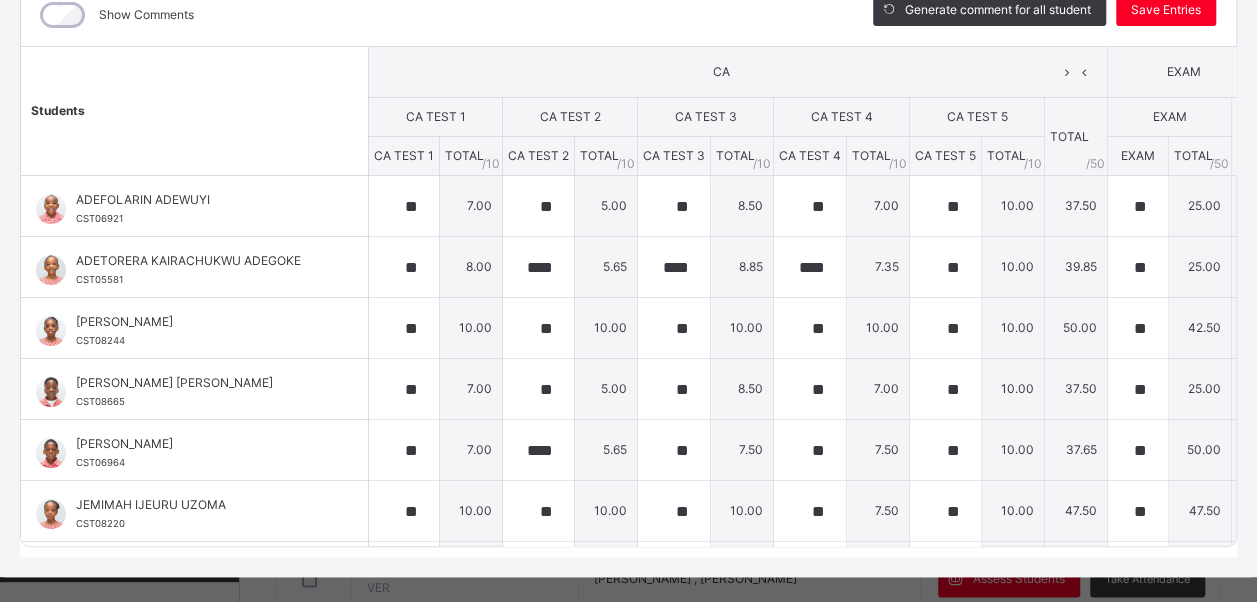 scroll, scrollTop: 283, scrollLeft: 0, axis: vertical 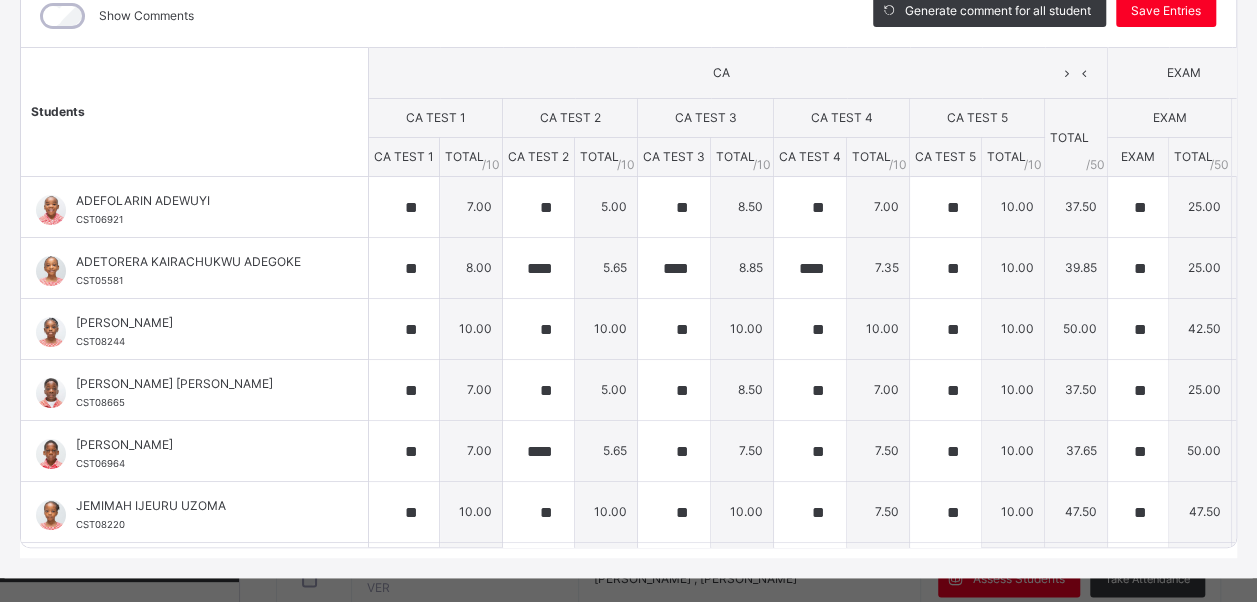 click on "CA" at bounding box center (721, 73) 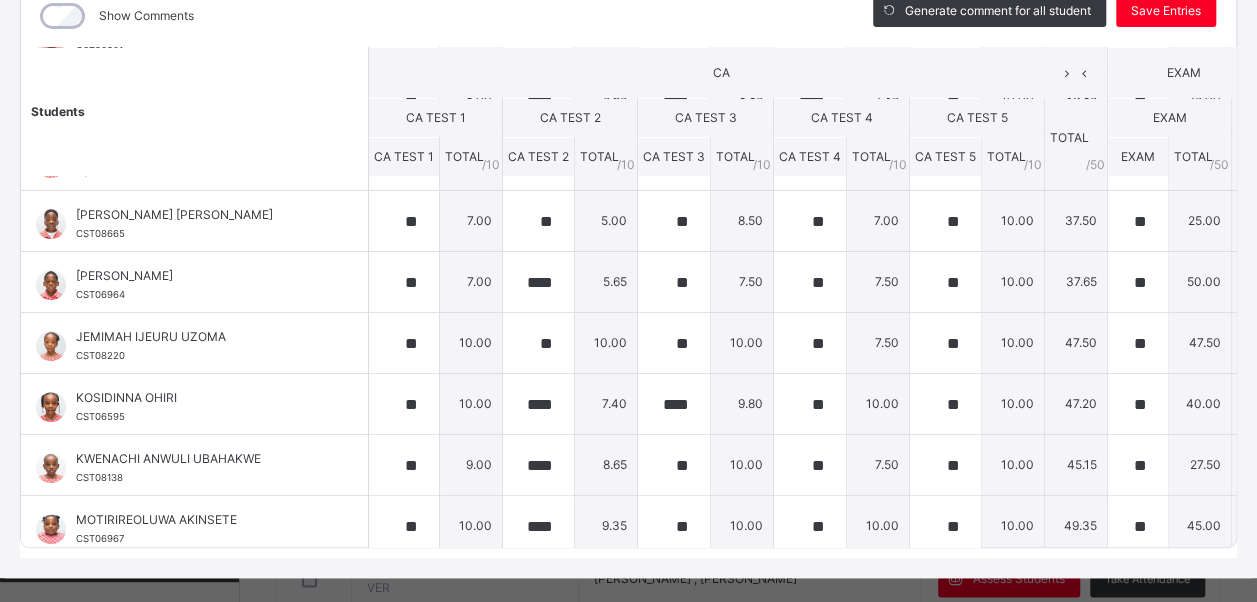 scroll, scrollTop: 170, scrollLeft: 0, axis: vertical 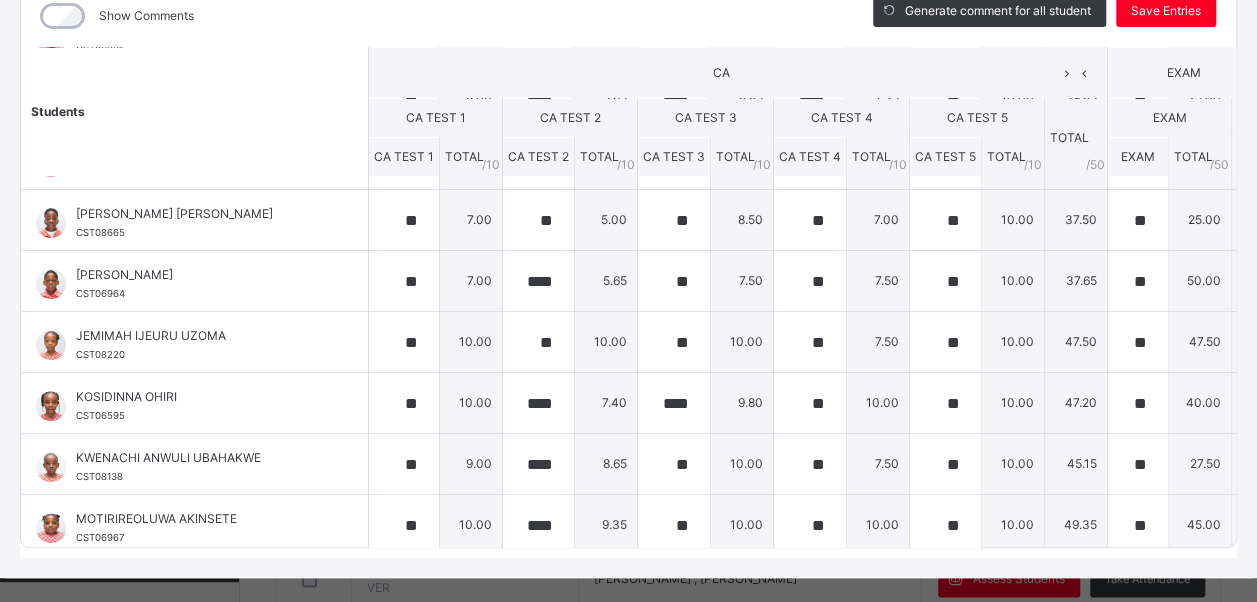 click on "Show Comments" at bounding box center [432, 16] 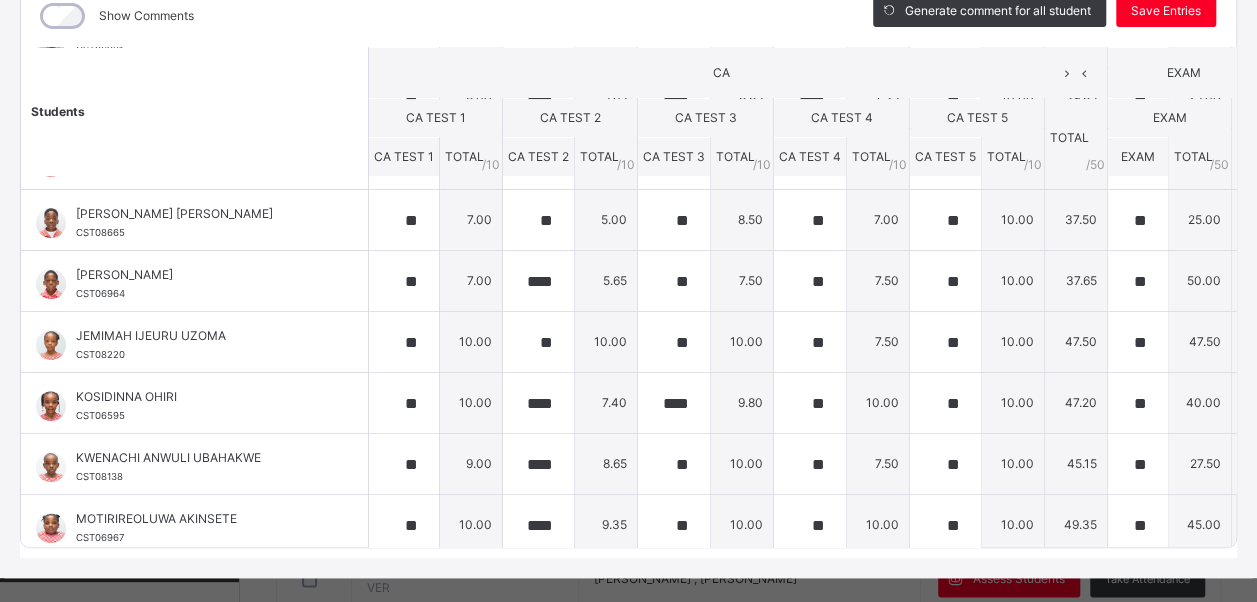 click on "Show Comments" at bounding box center [432, 16] 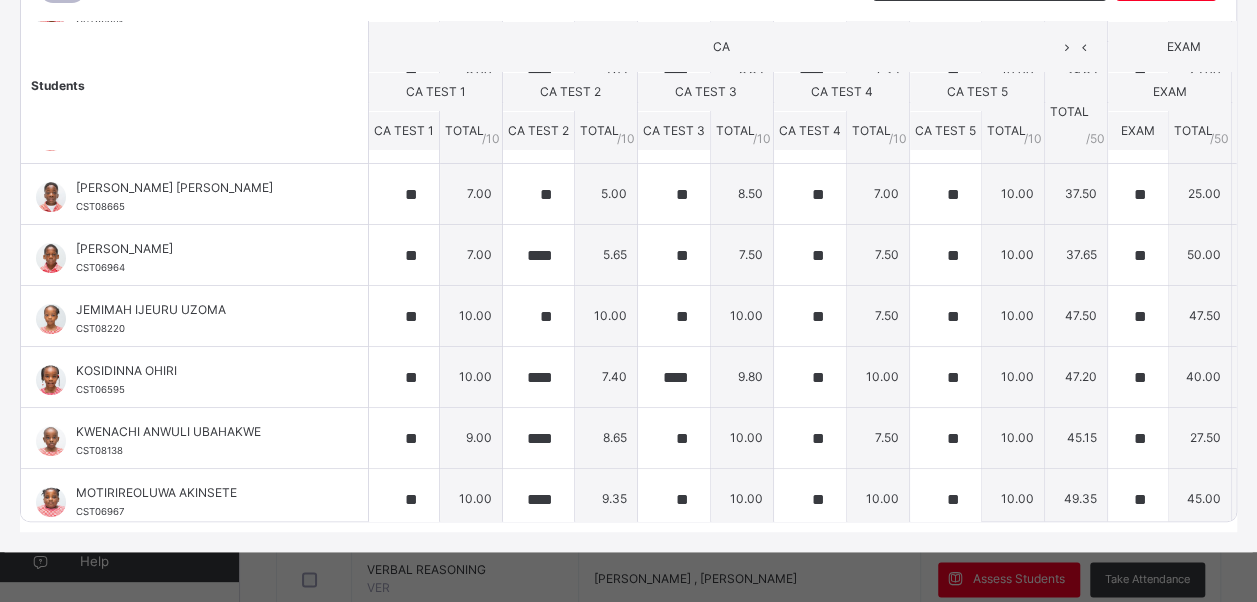scroll, scrollTop: 323, scrollLeft: 25, axis: both 